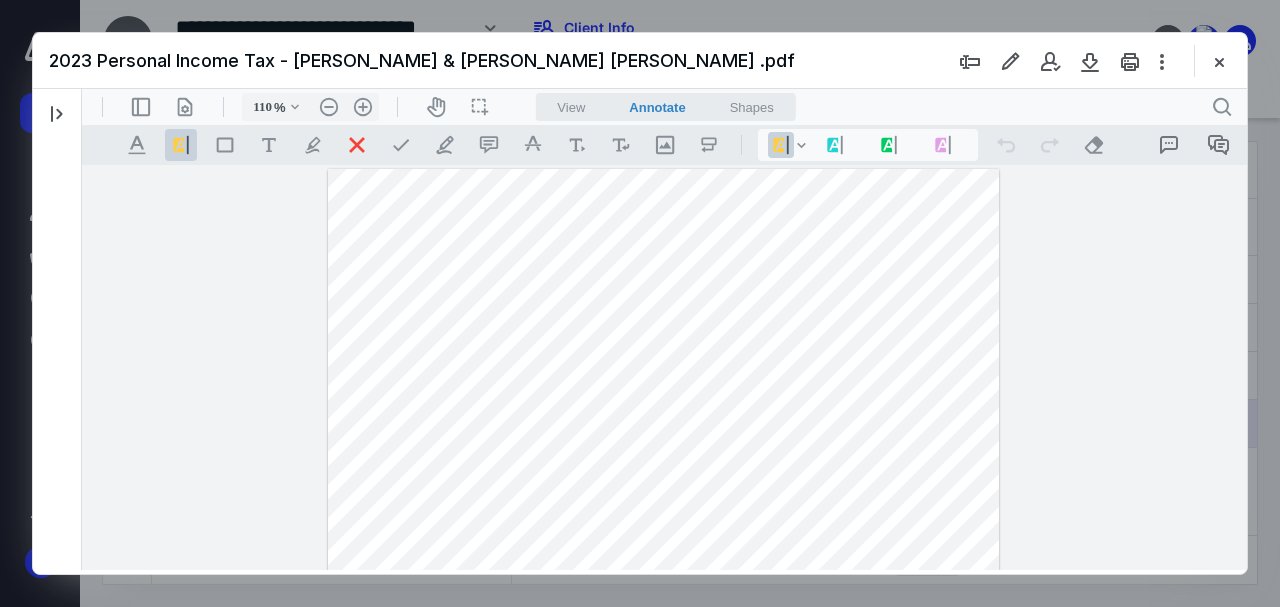 scroll, scrollTop: 0, scrollLeft: 0, axis: both 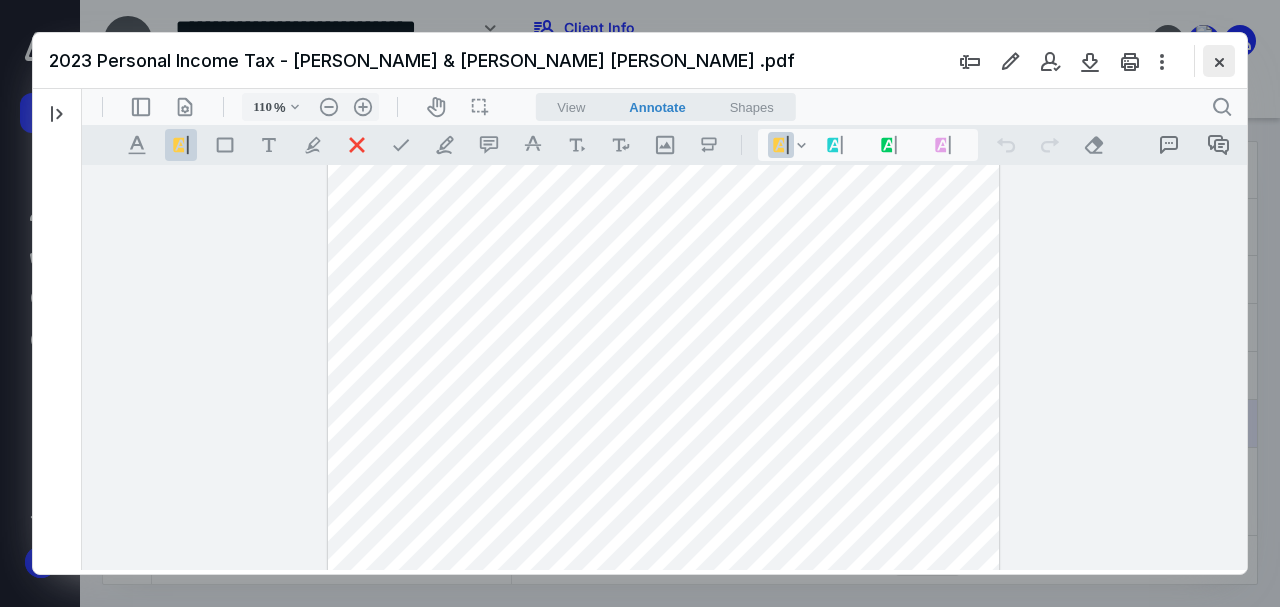 click at bounding box center [1219, 61] 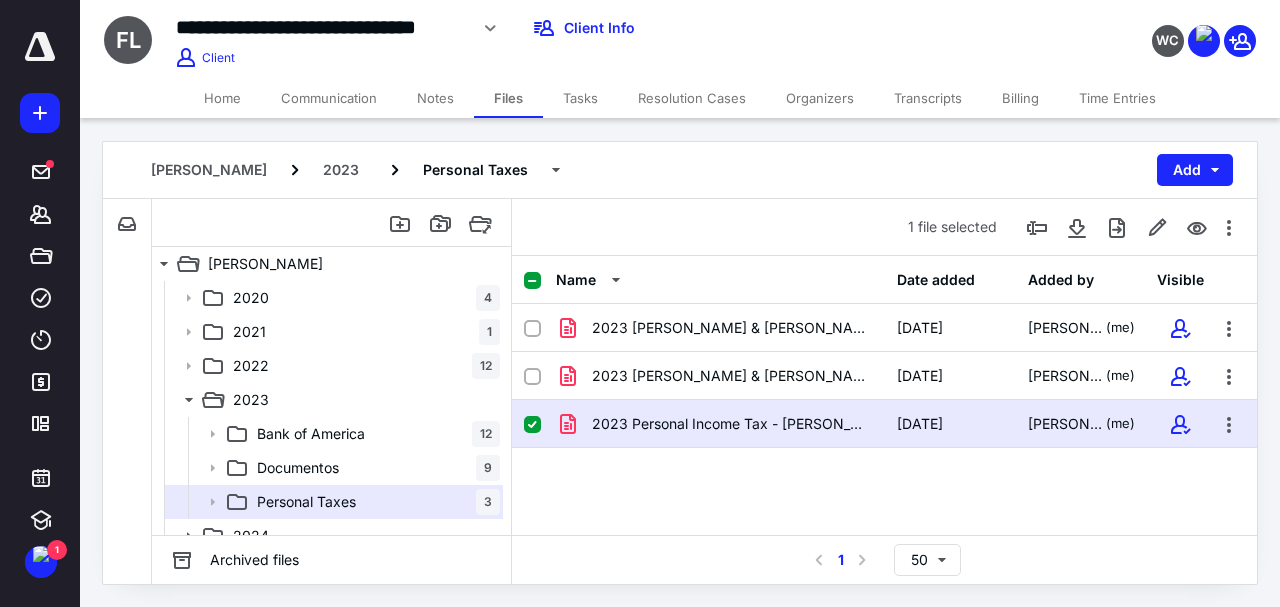 click on "**********" at bounding box center [680, 35] 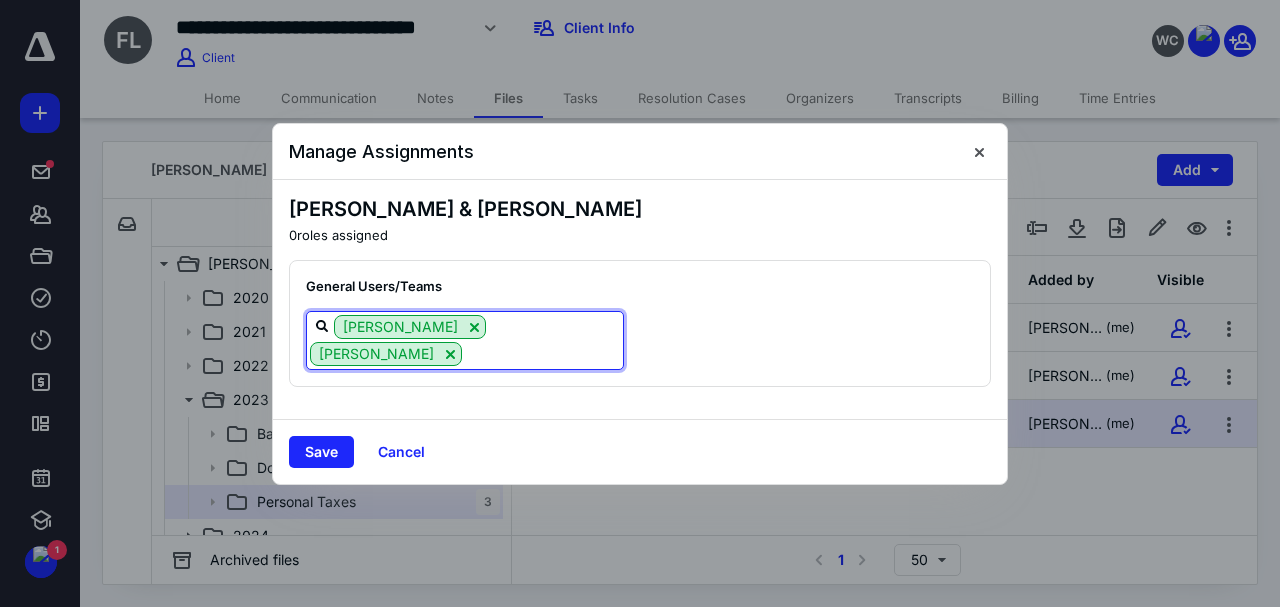 click at bounding box center [542, 353] 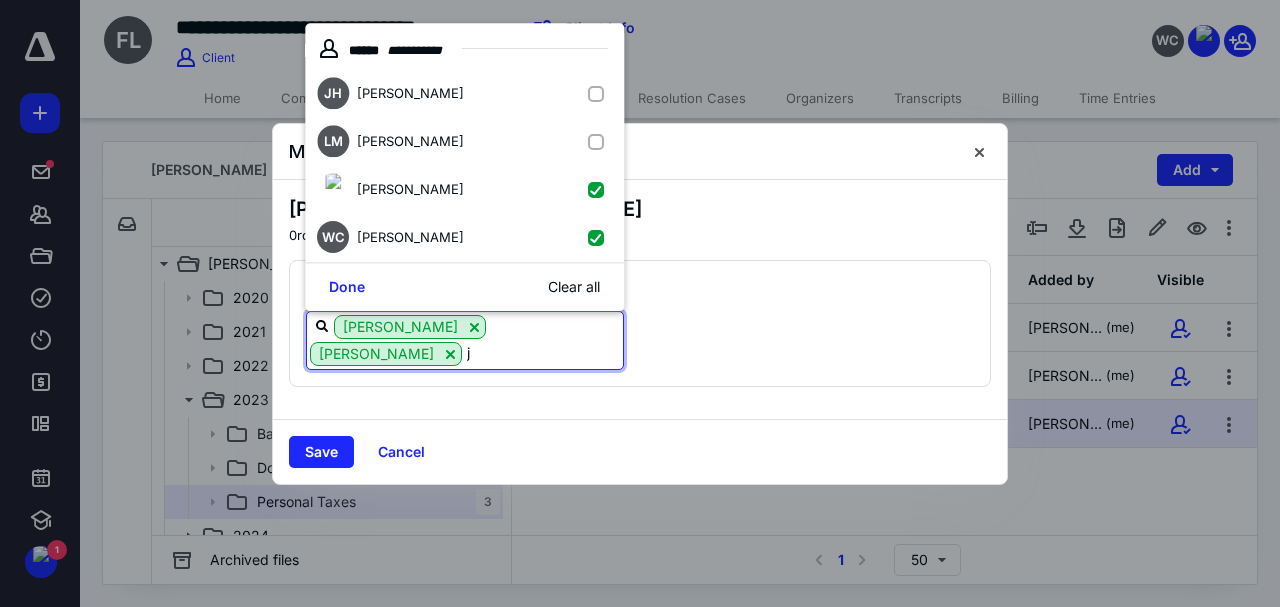 type on "ja" 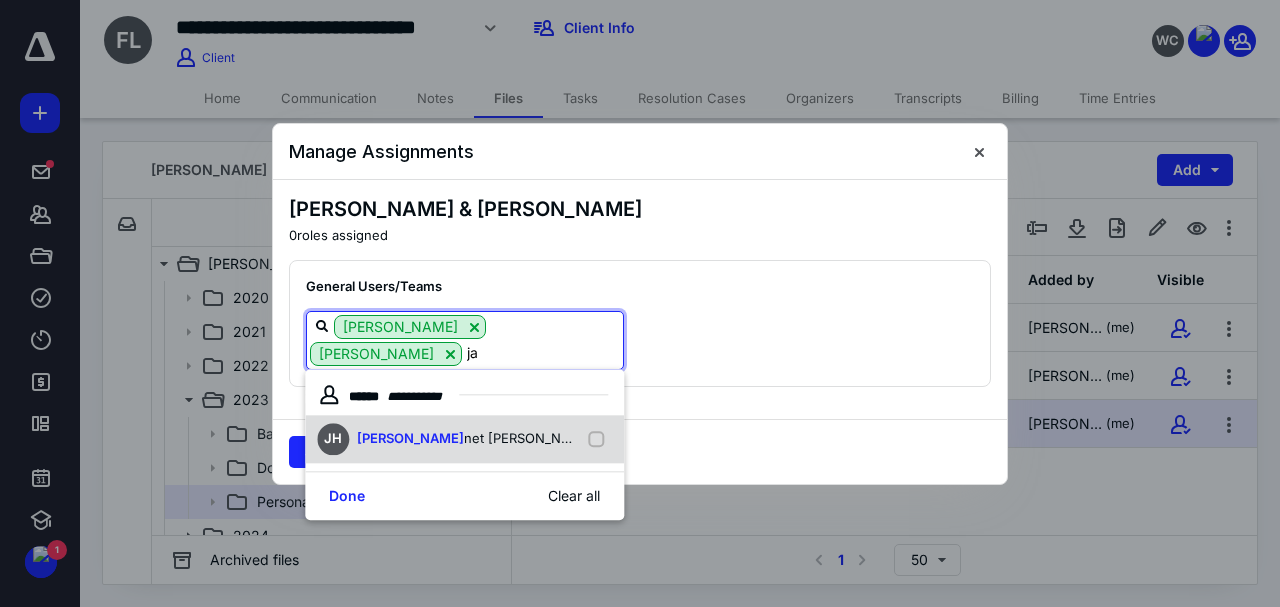 click on "JH Ja net [PERSON_NAME]" at bounding box center (464, 439) 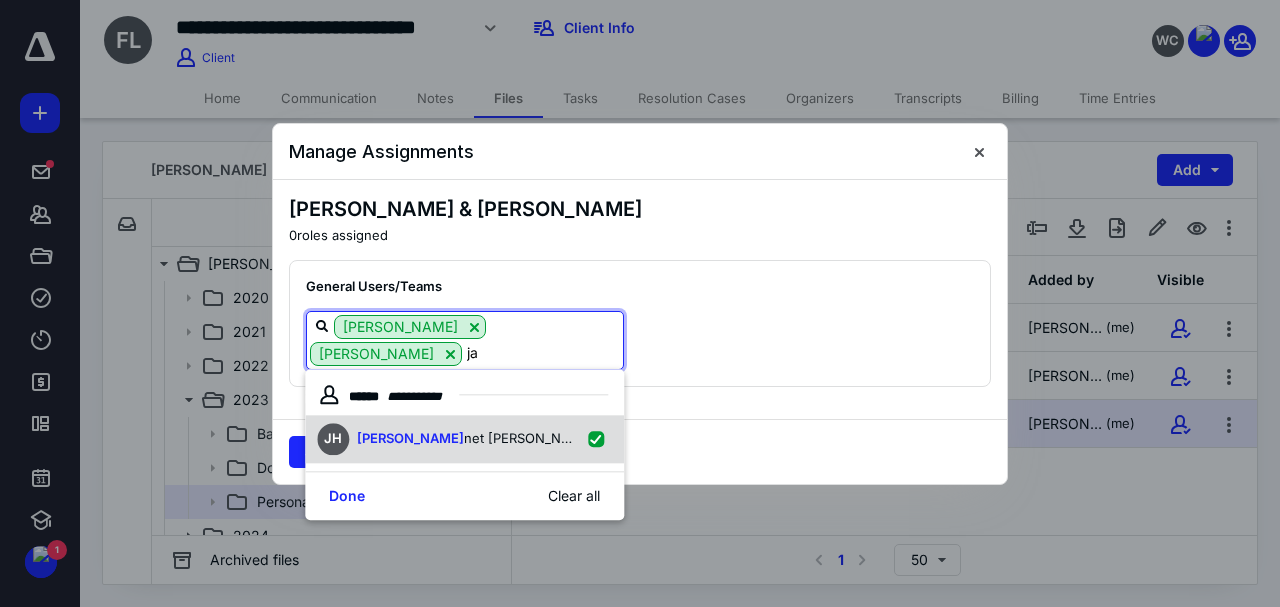 checkbox on "true" 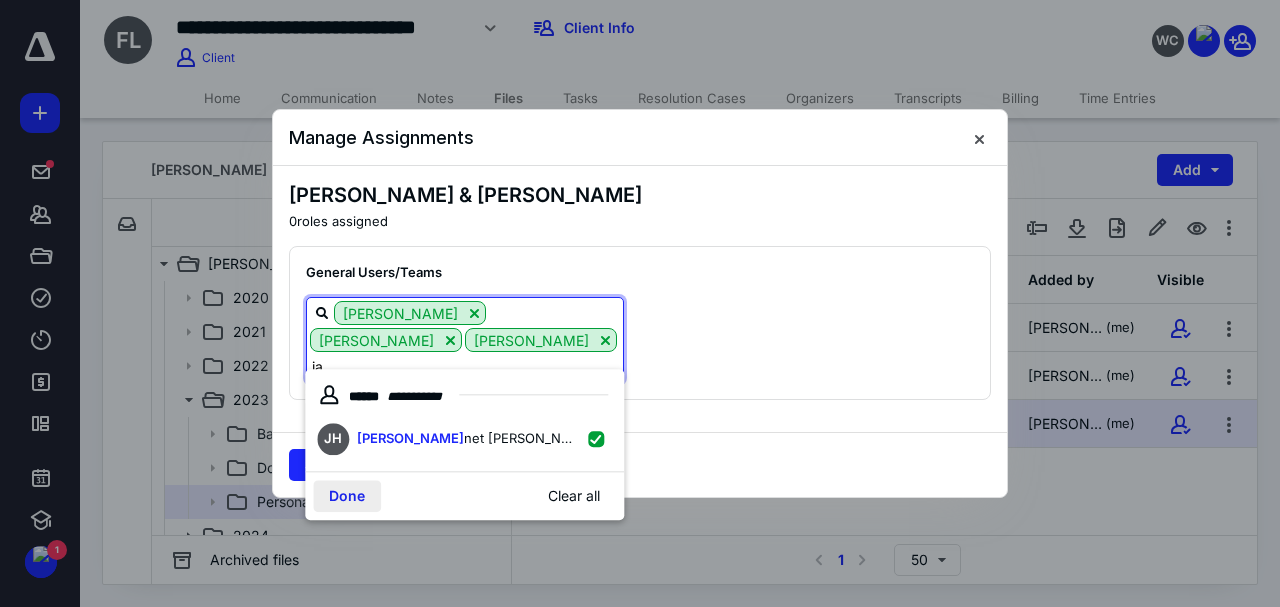 type on "ja" 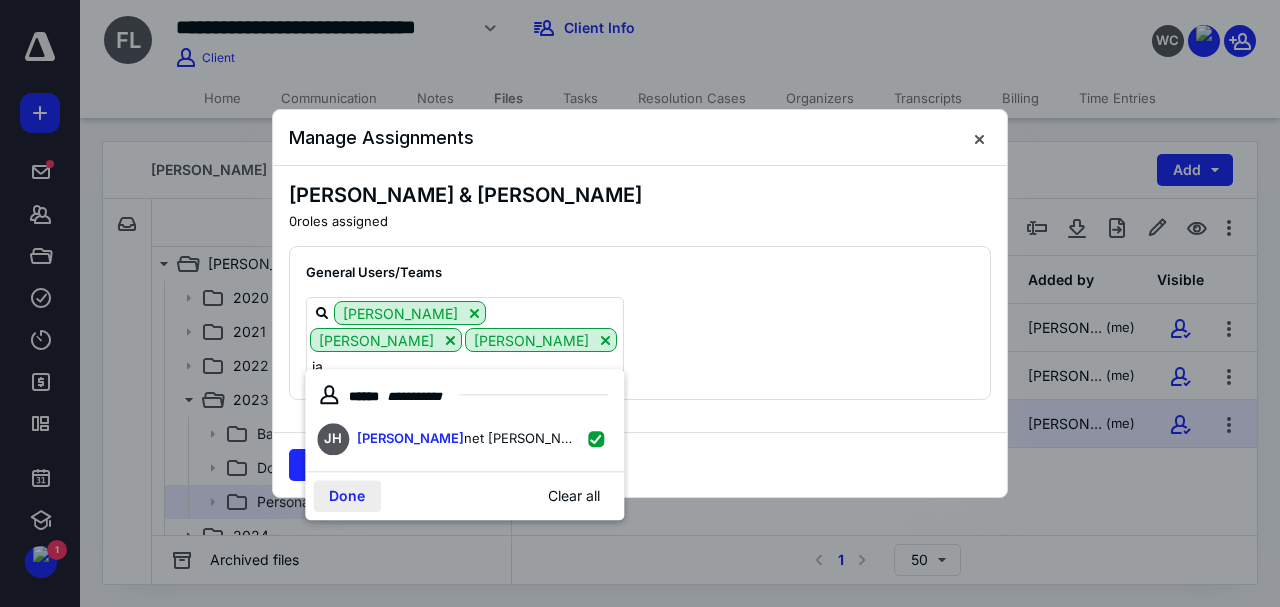 click on "Done" at bounding box center [347, 496] 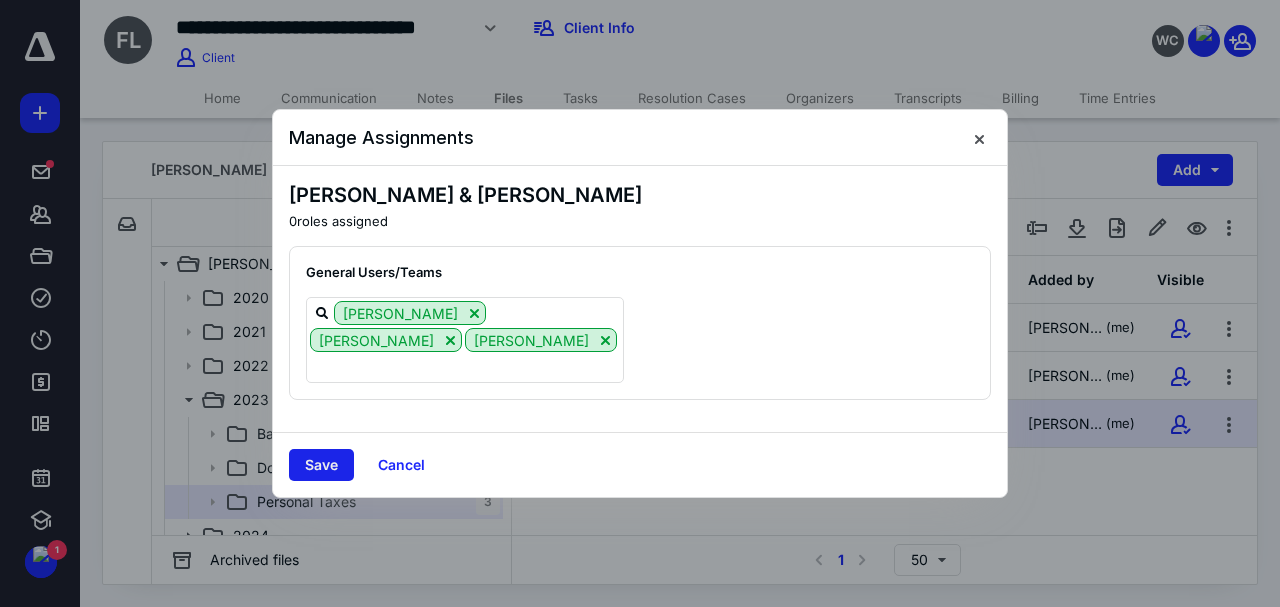 click on "Save" at bounding box center [321, 465] 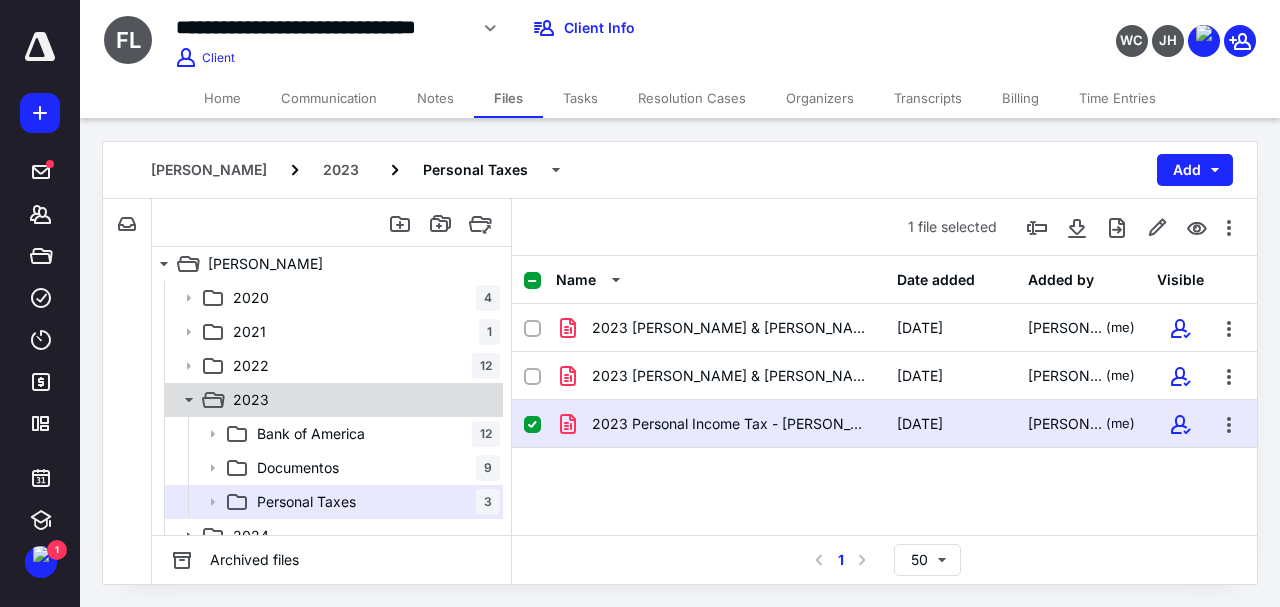 click 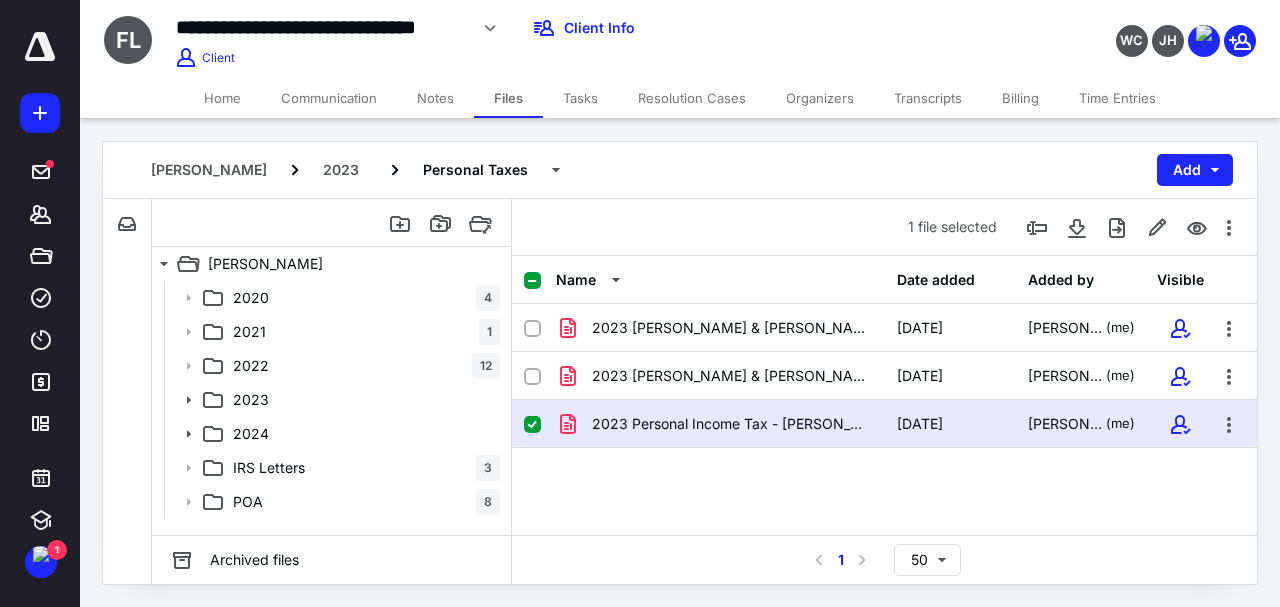 click on "2023 Personal Income Tax - [PERSON_NAME] & [PERSON_NAME] [PERSON_NAME] .pdf" at bounding box center [732, 424] 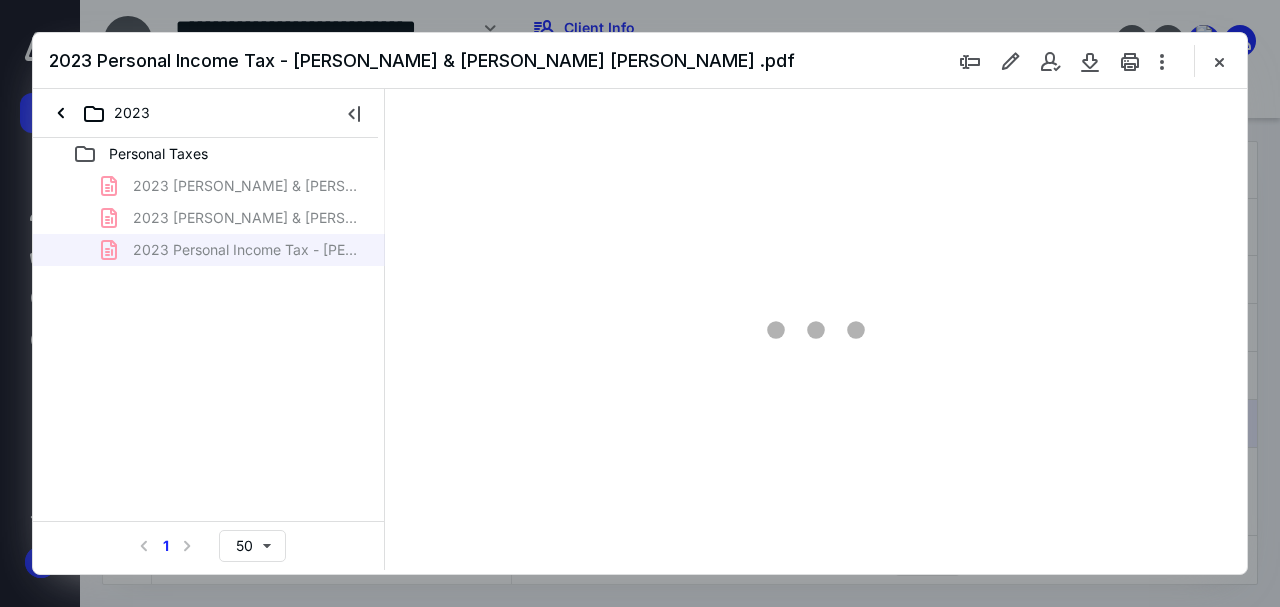scroll, scrollTop: 0, scrollLeft: 0, axis: both 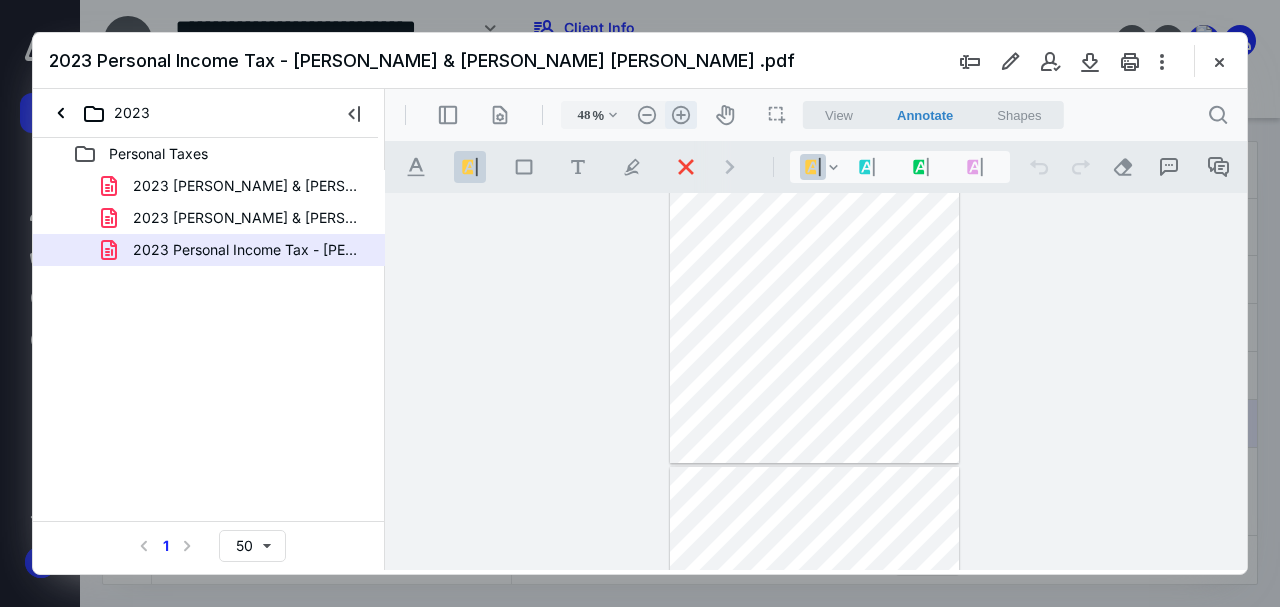 click on ".cls-1{fill:#abb0c4;} icon - header - zoom - in - line" at bounding box center [681, 115] 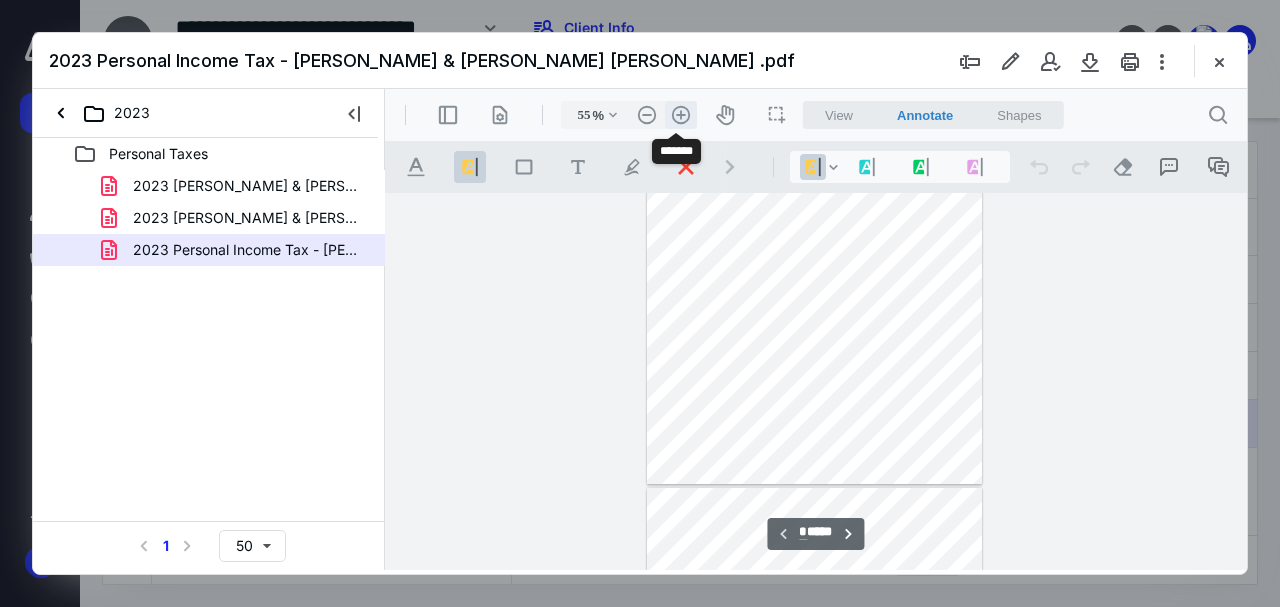 drag, startPoint x: 685, startPoint y: 111, endPoint x: 810, endPoint y: 141, distance: 128.5496 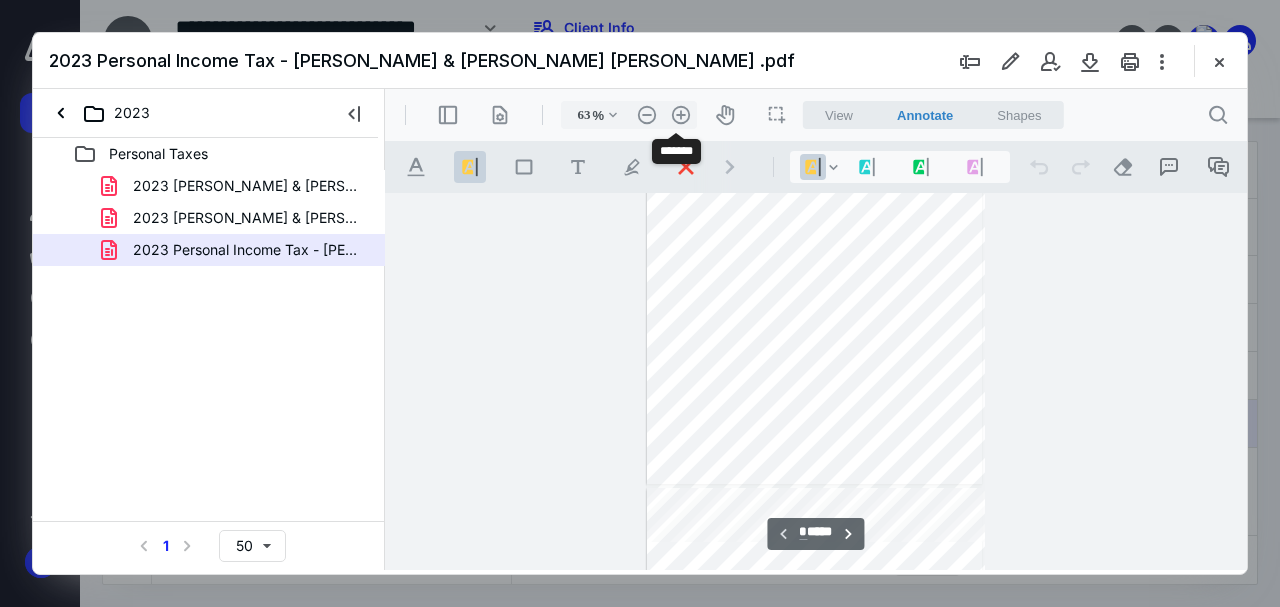 scroll, scrollTop: 183, scrollLeft: 0, axis: vertical 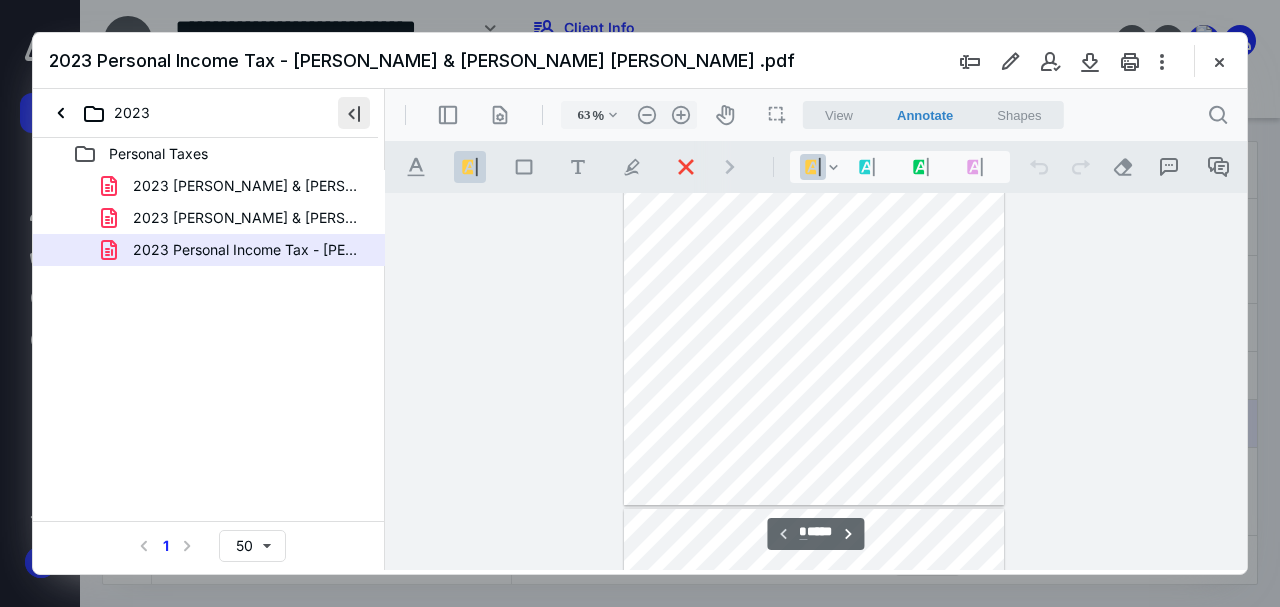 click at bounding box center (354, 113) 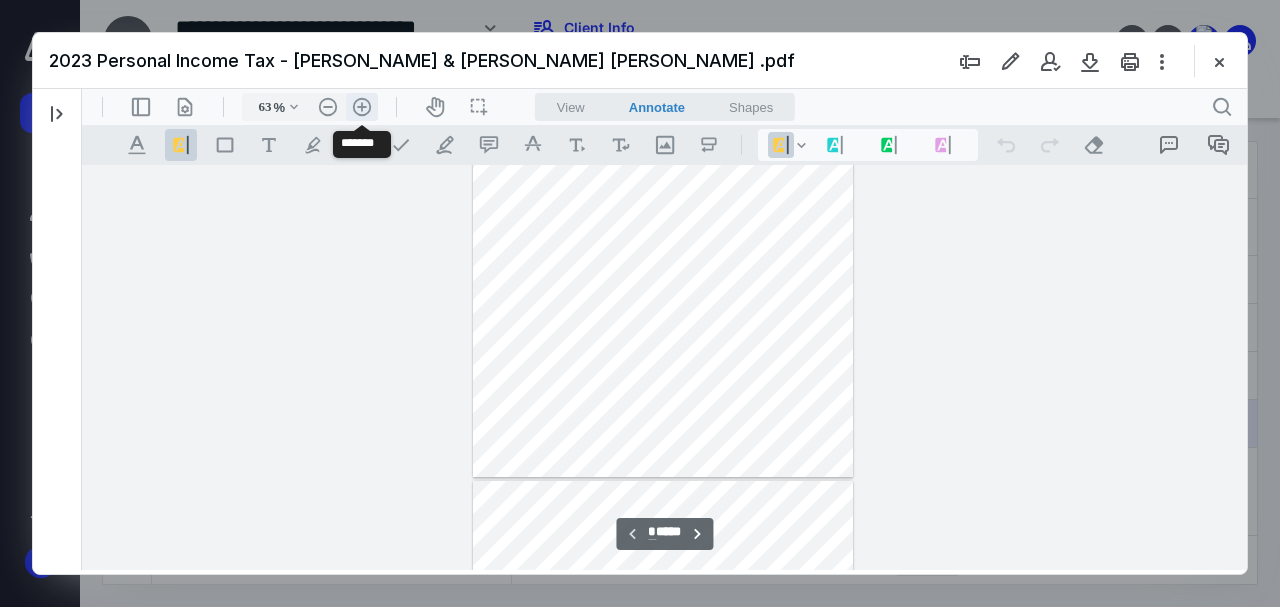 click on ".cls-1{fill:#abb0c4;} icon - header - zoom - in - line" at bounding box center [362, 107] 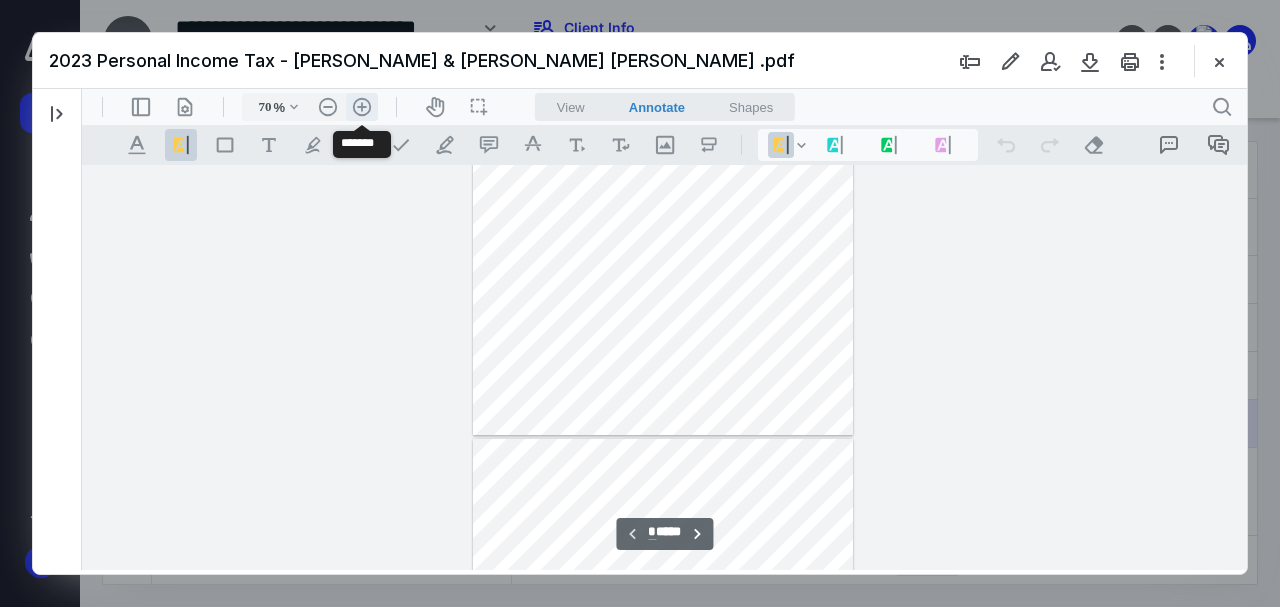 click on ".cls-1{fill:#abb0c4;} icon - header - zoom - in - line" at bounding box center (362, 107) 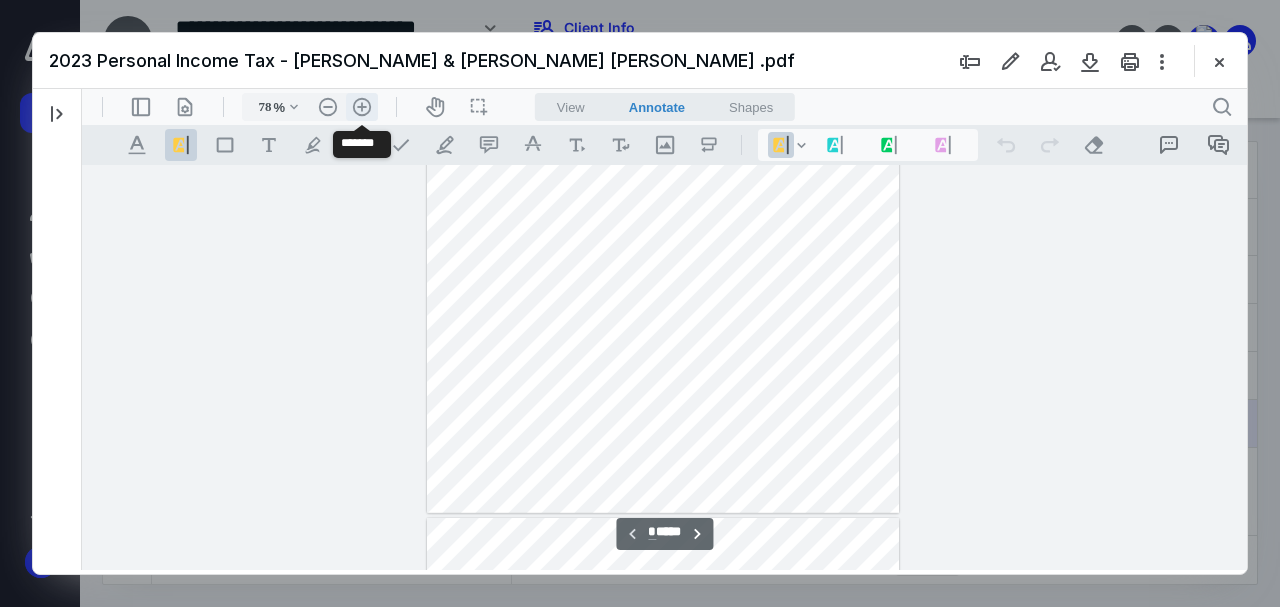 click on ".cls-1{fill:#abb0c4;} icon - header - zoom - in - line" at bounding box center (362, 107) 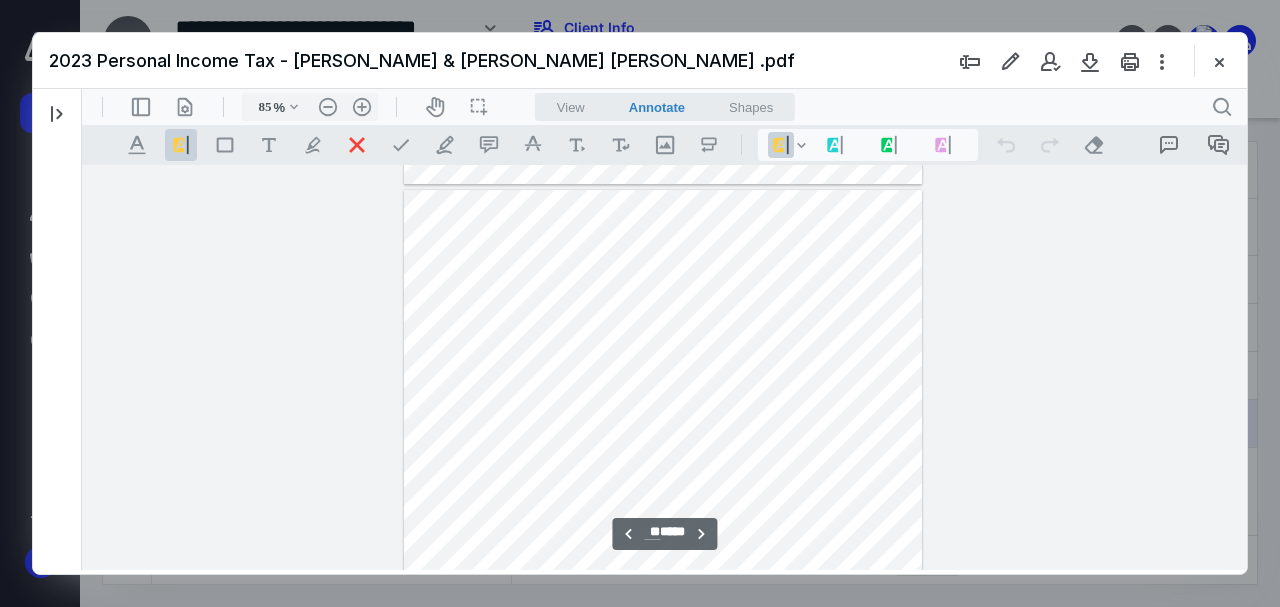 scroll, scrollTop: 21998, scrollLeft: 0, axis: vertical 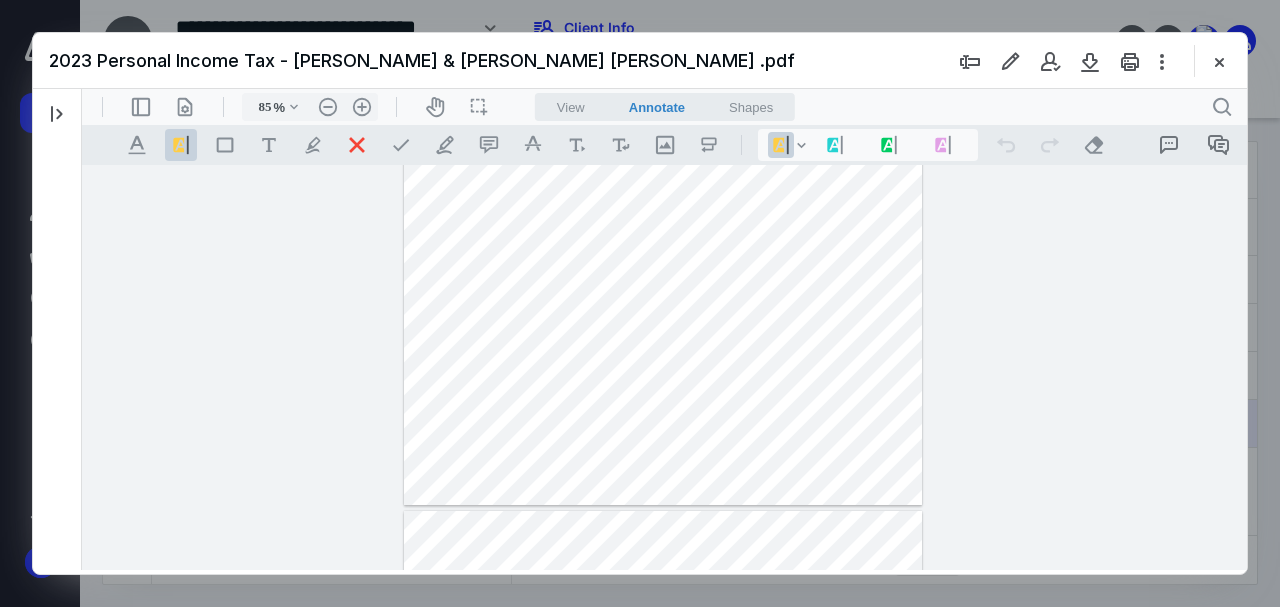 click at bounding box center [665, 368] 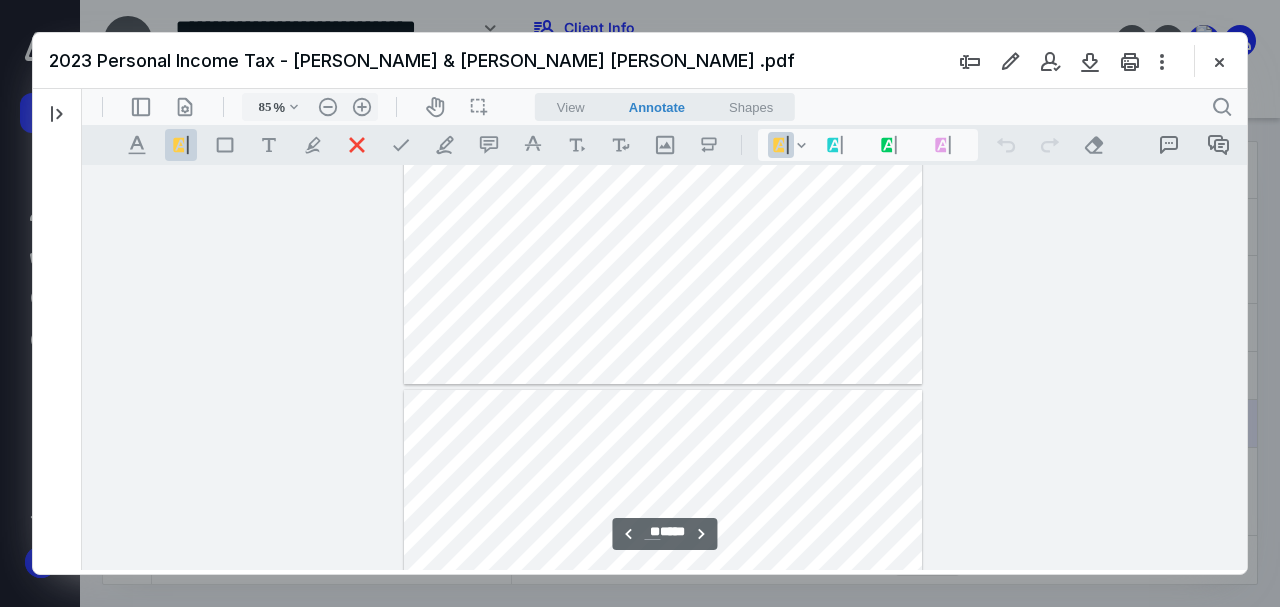 type on "**" 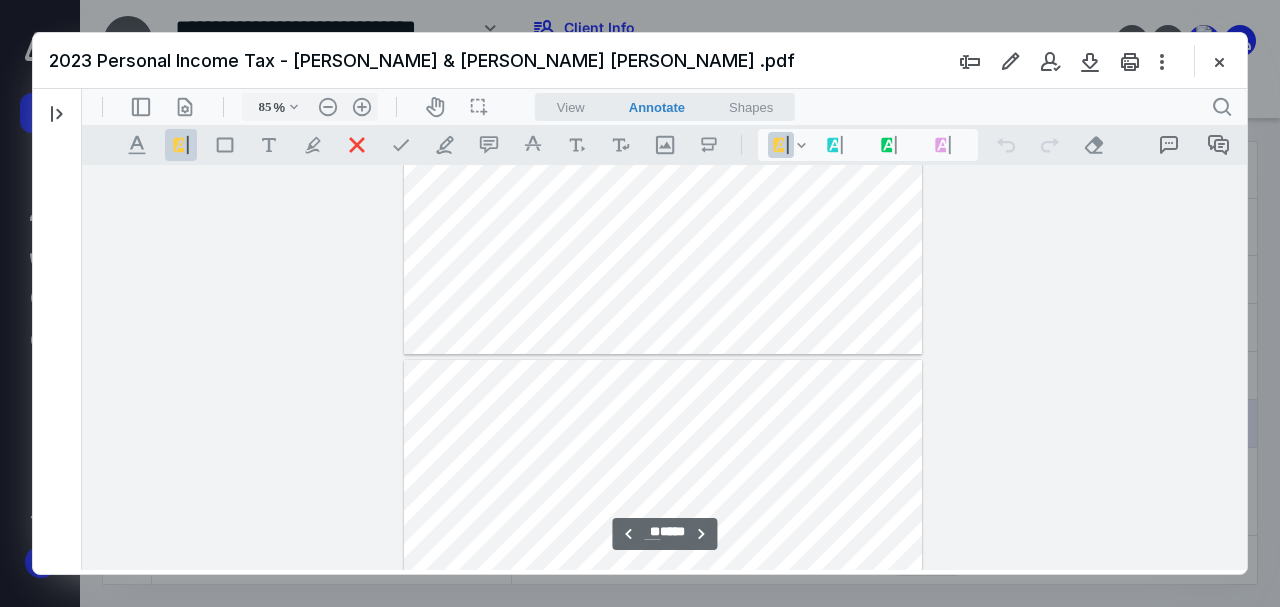 scroll, scrollTop: 18442, scrollLeft: 0, axis: vertical 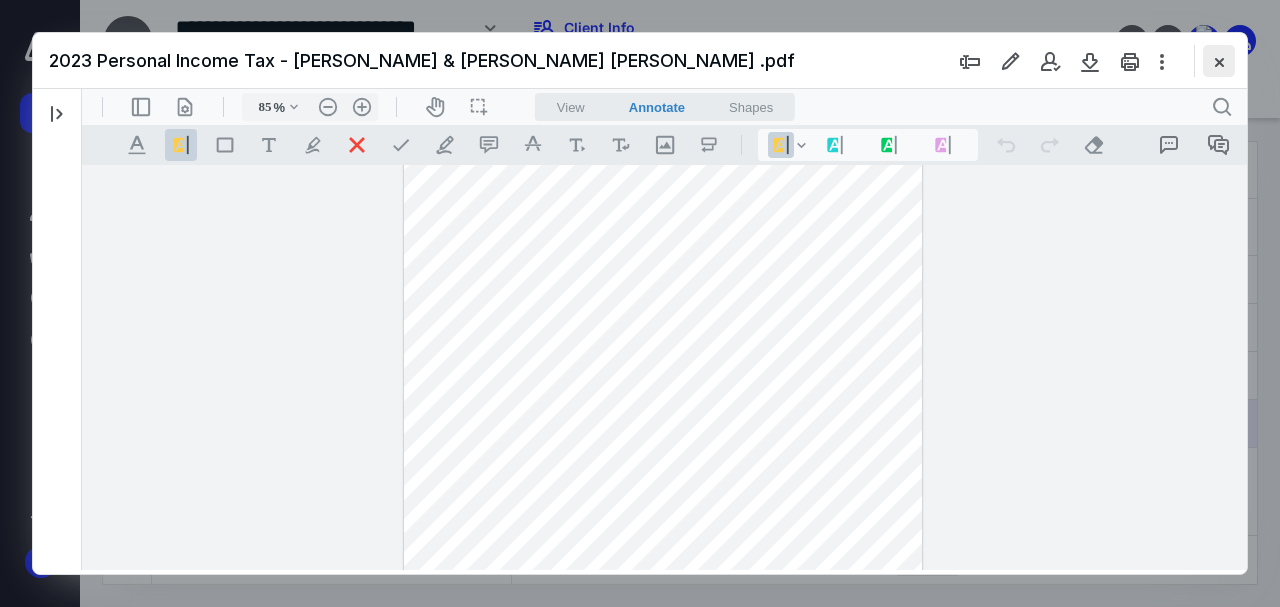 click at bounding box center (1219, 61) 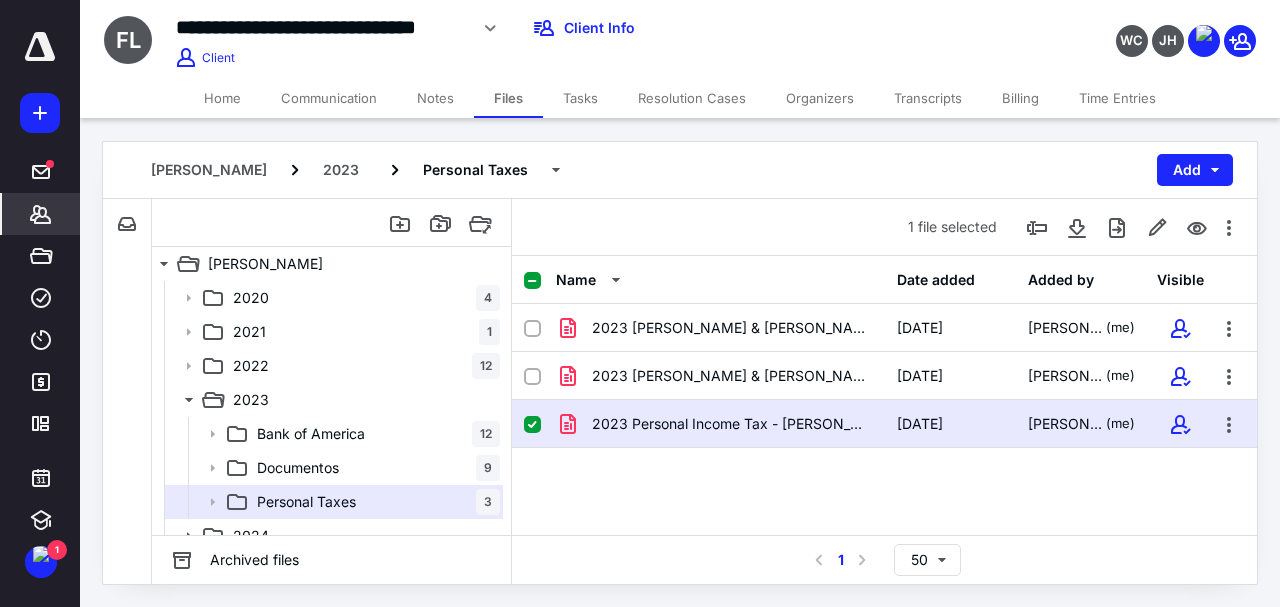click 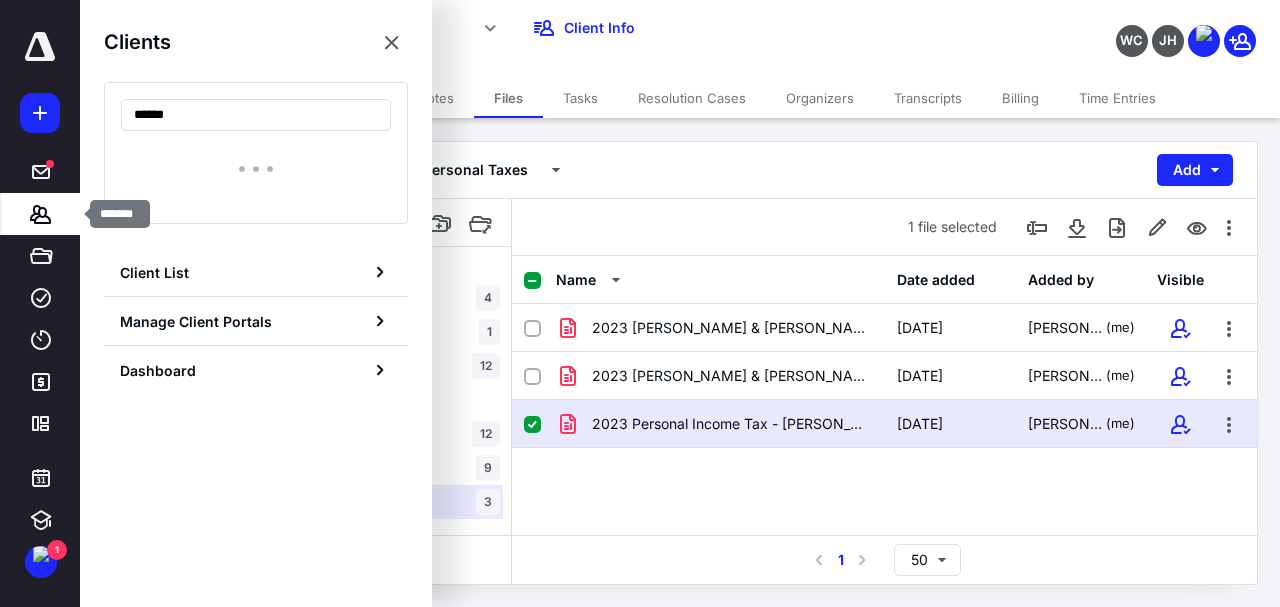 type on "******" 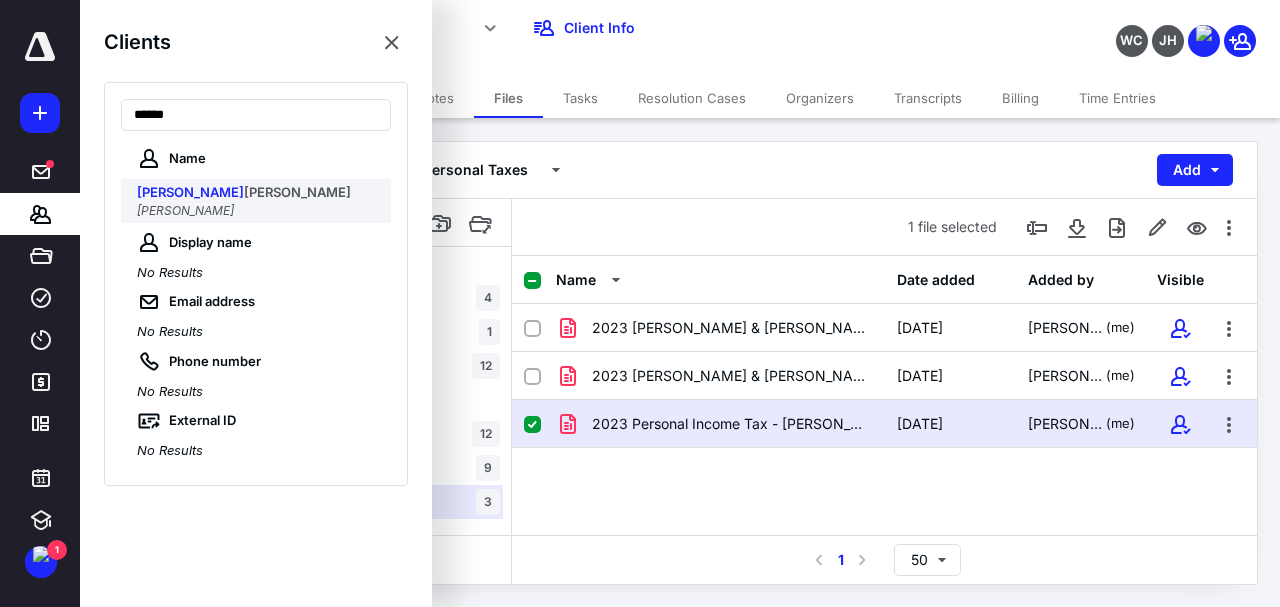 click on "[PERSON_NAME]" at bounding box center [185, 210] 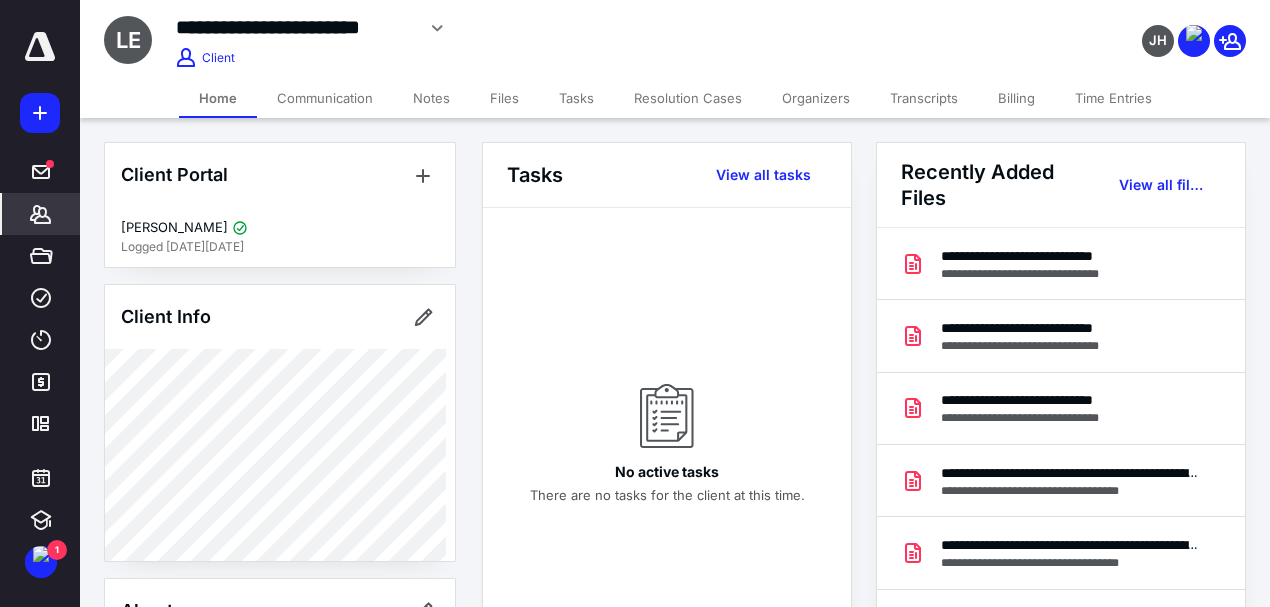 click on "Files" at bounding box center [504, 98] 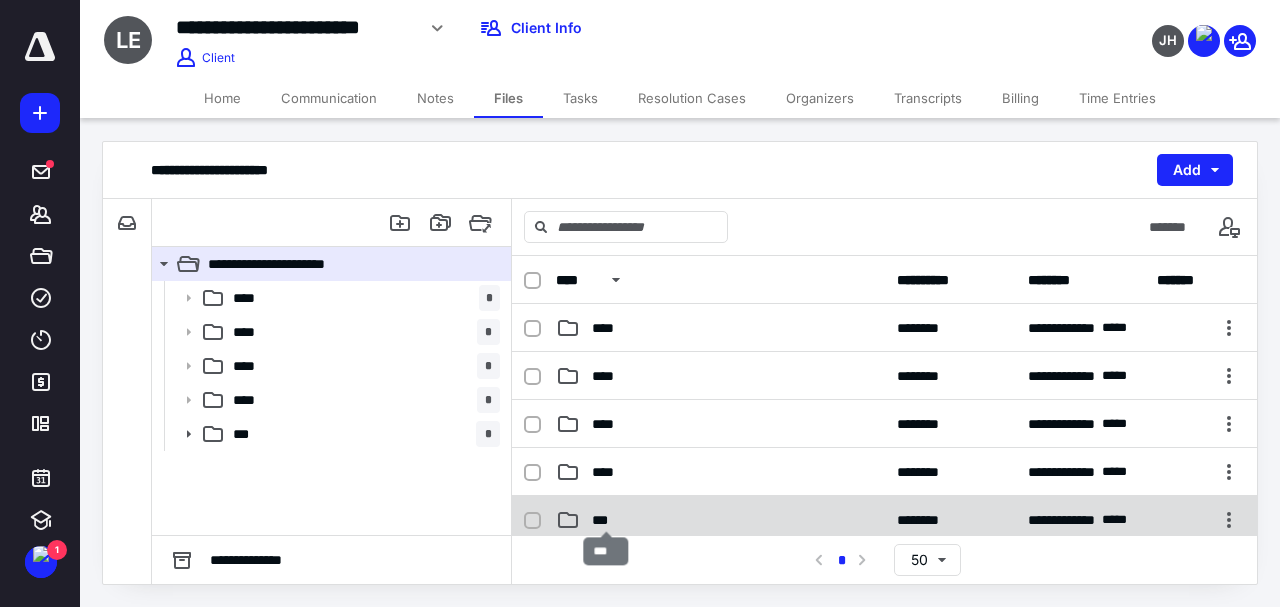 click on "***" at bounding box center [606, 520] 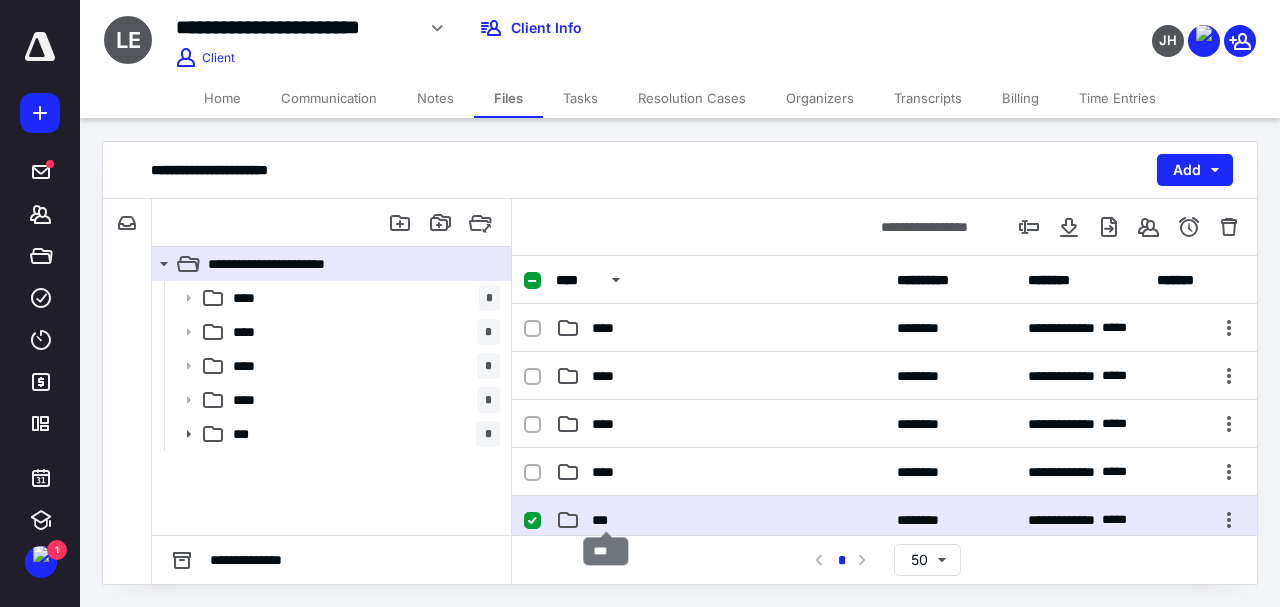 click on "***" at bounding box center (606, 520) 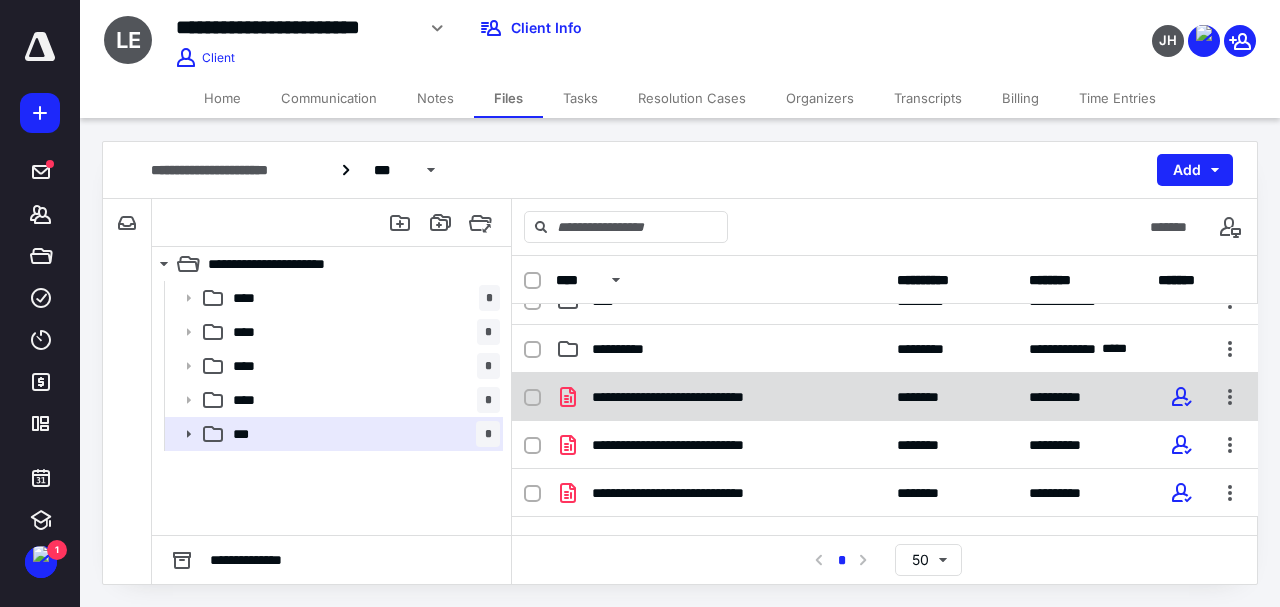 scroll, scrollTop: 0, scrollLeft: 0, axis: both 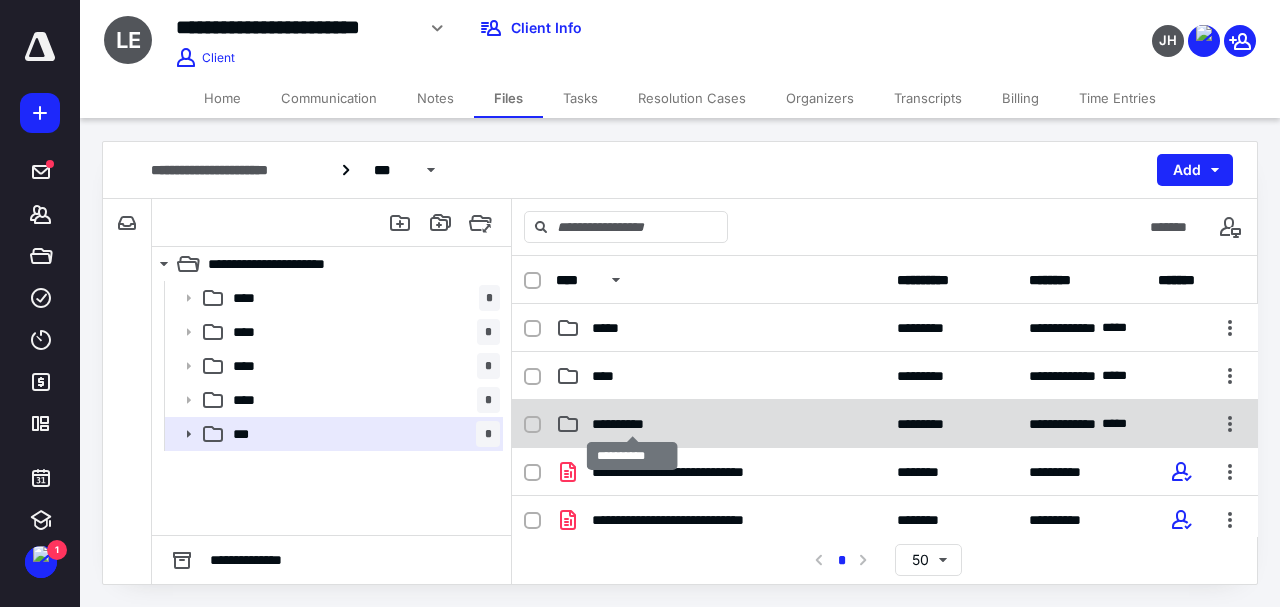 click on "**********" at bounding box center (632, 424) 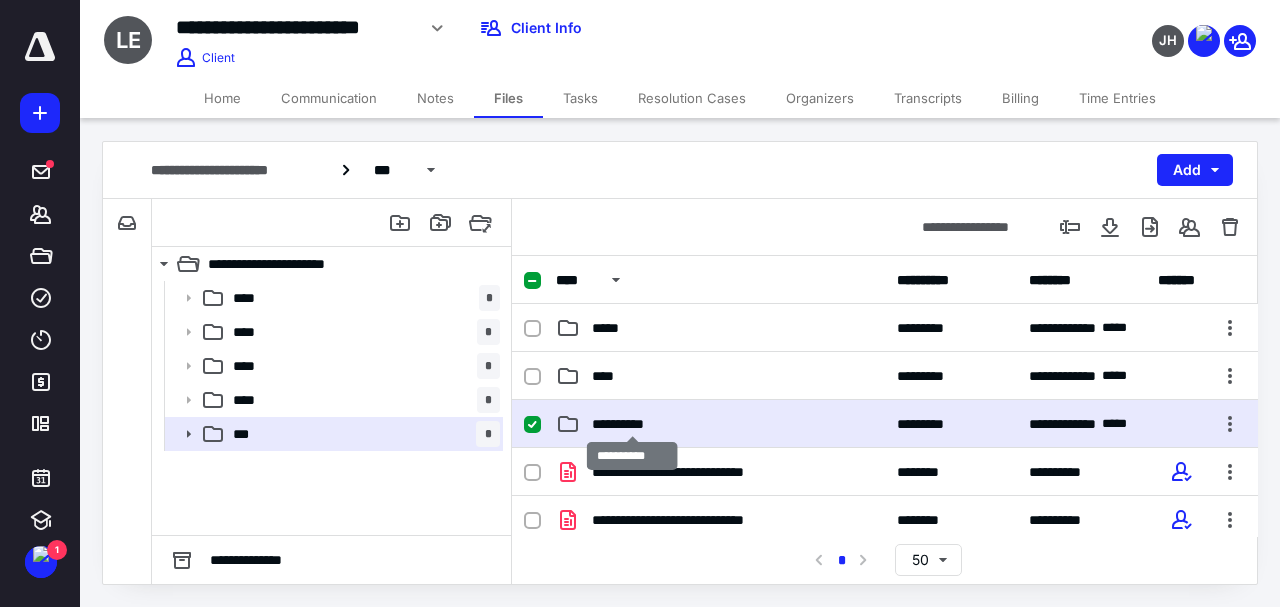 click on "**********" at bounding box center (632, 424) 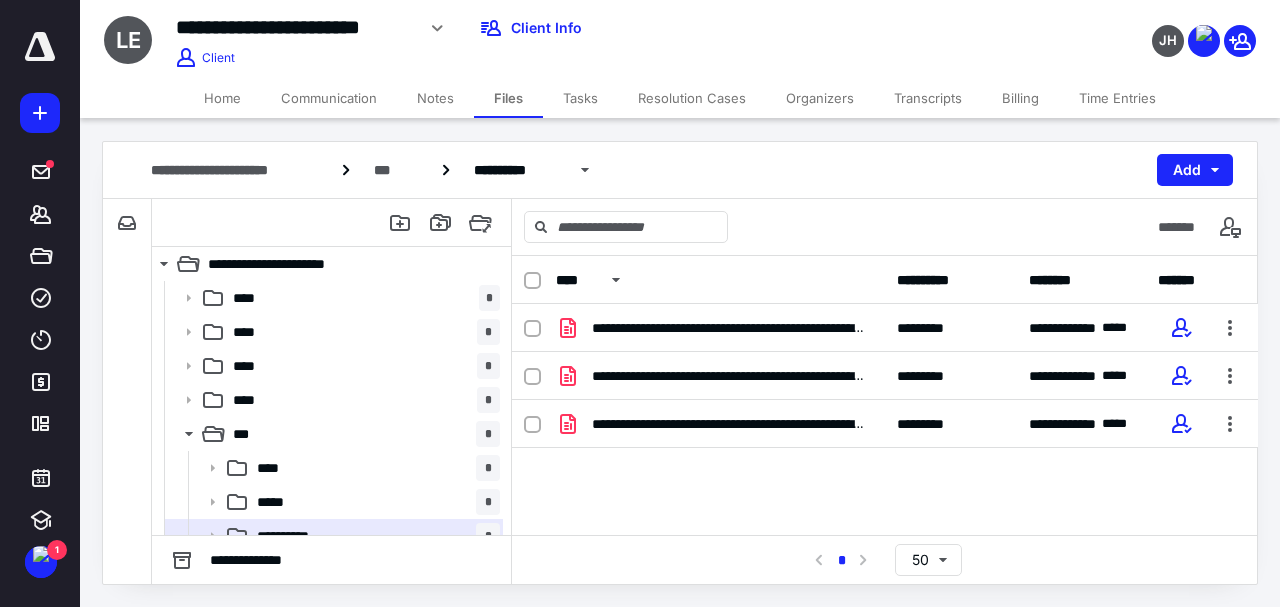 scroll, scrollTop: 16, scrollLeft: 0, axis: vertical 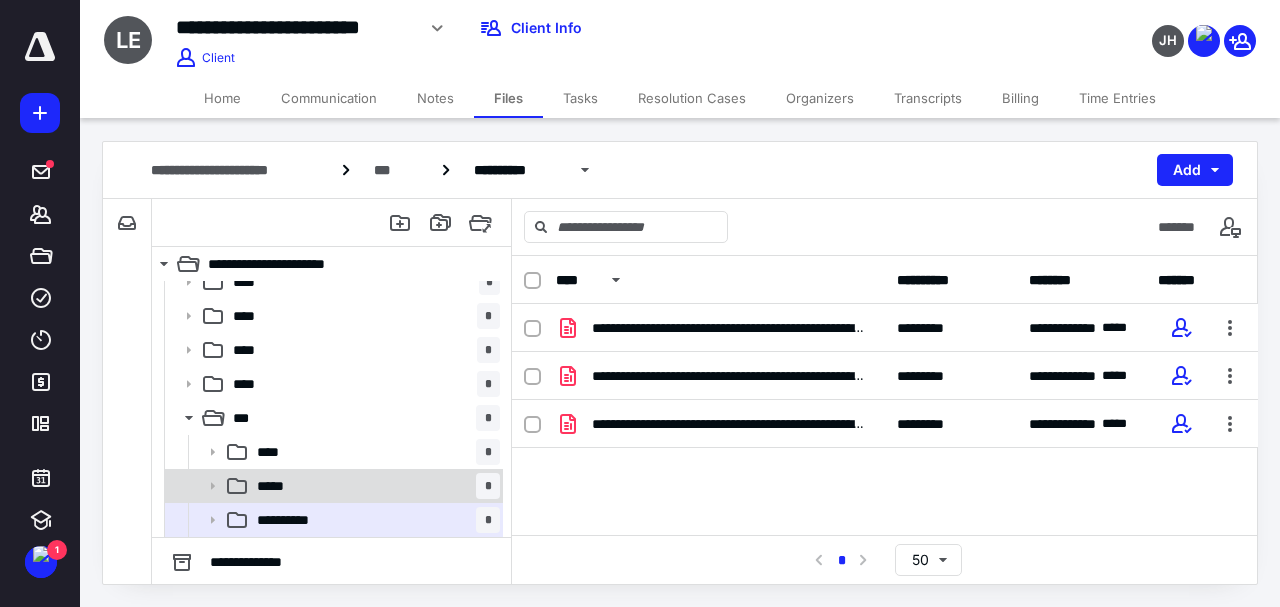 click on "***** *" at bounding box center (374, 486) 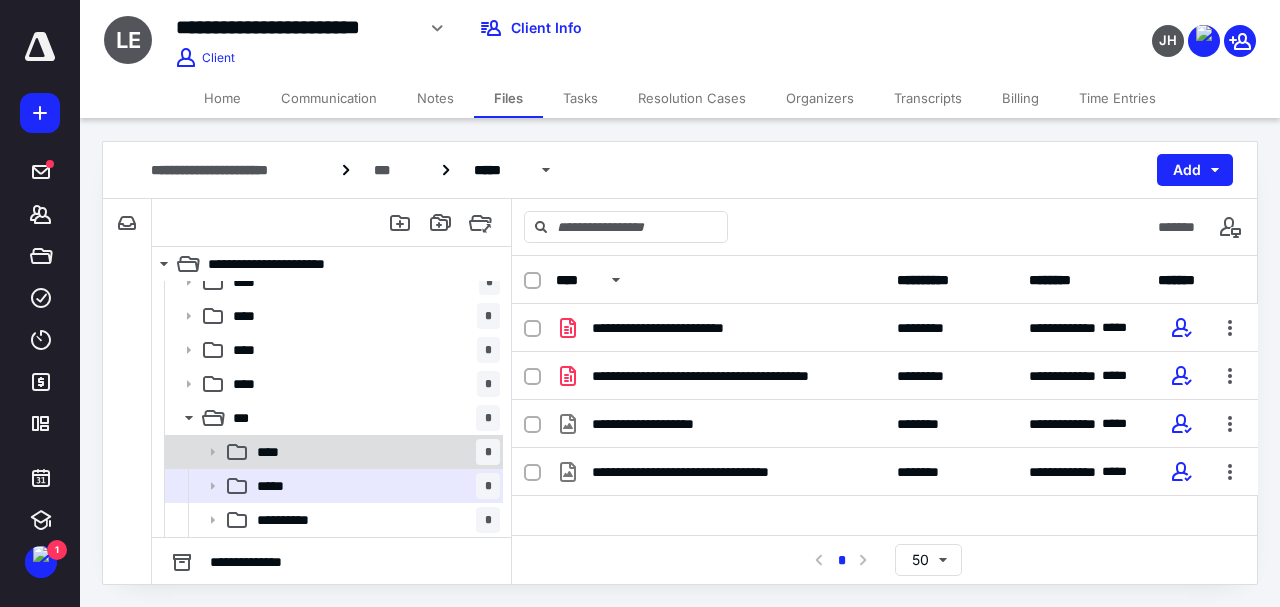 click on "**** *" at bounding box center (374, 452) 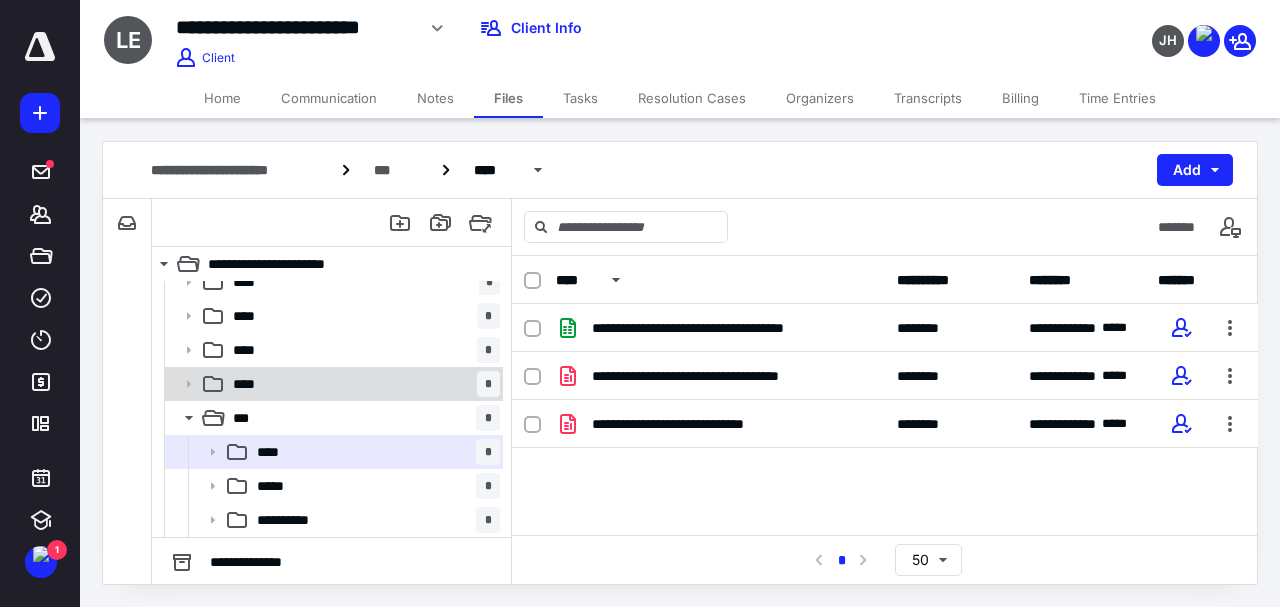 click on "**** *" at bounding box center (332, 384) 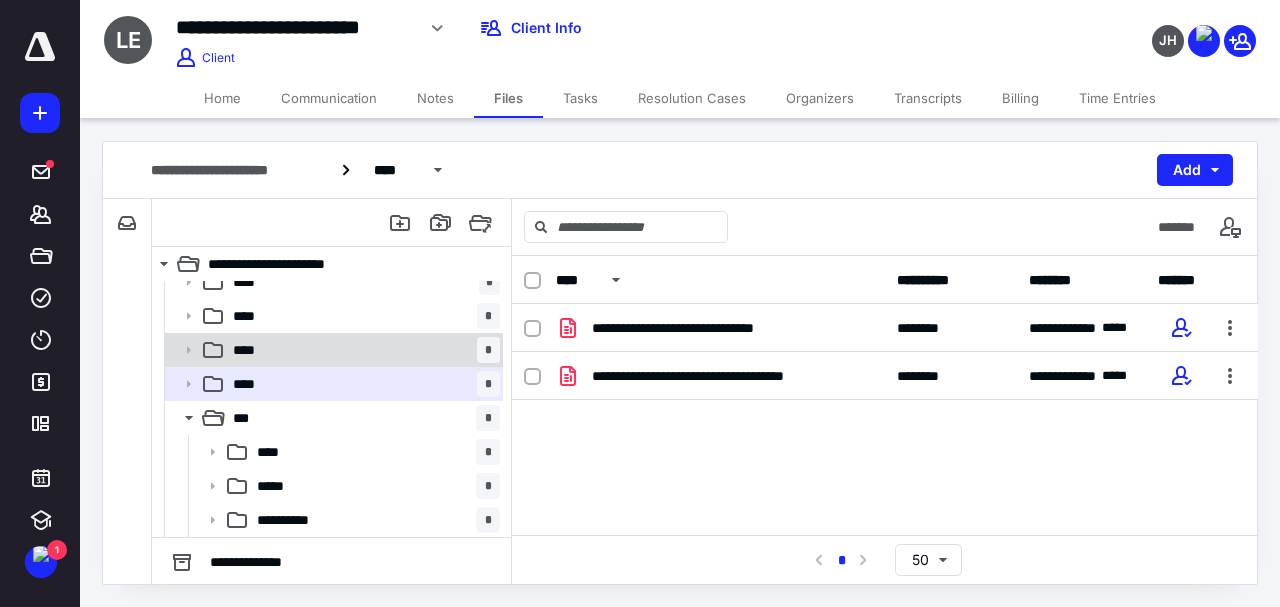 click on "**** *" at bounding box center (362, 350) 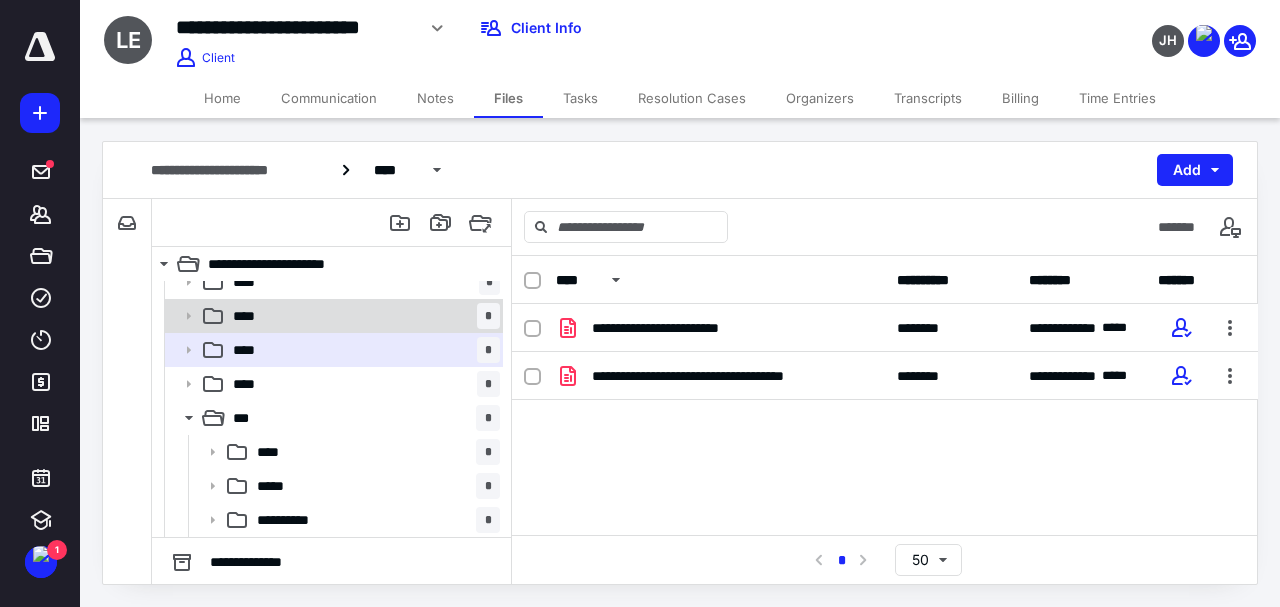 click on "**** *" at bounding box center (362, 316) 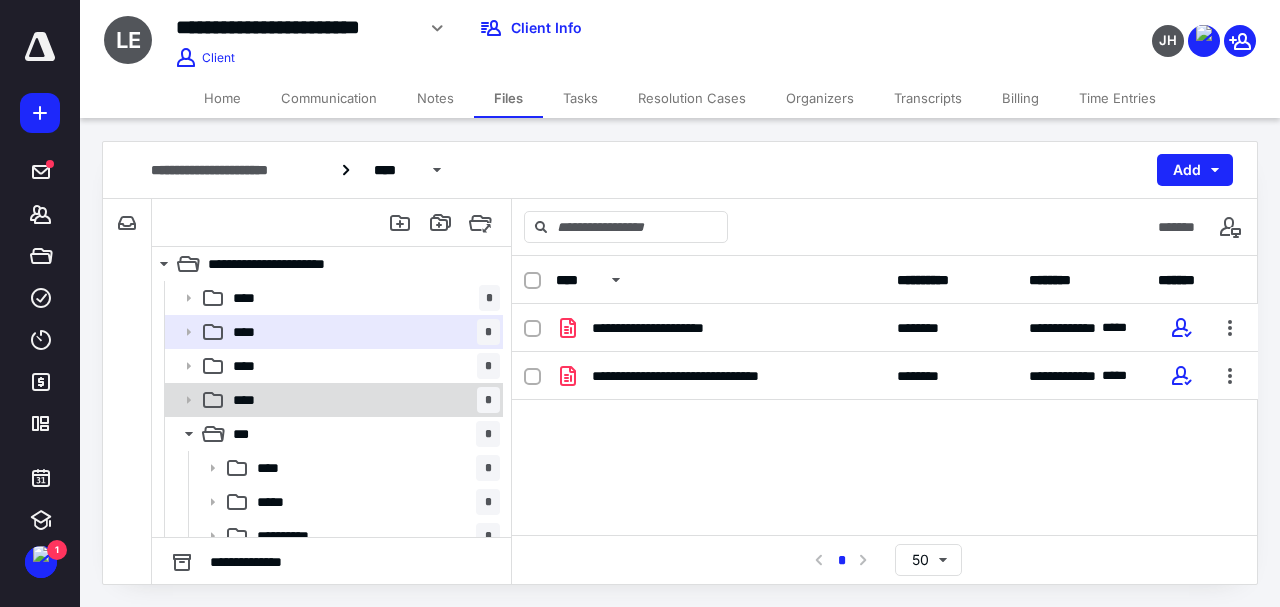 scroll, scrollTop: 0, scrollLeft: 0, axis: both 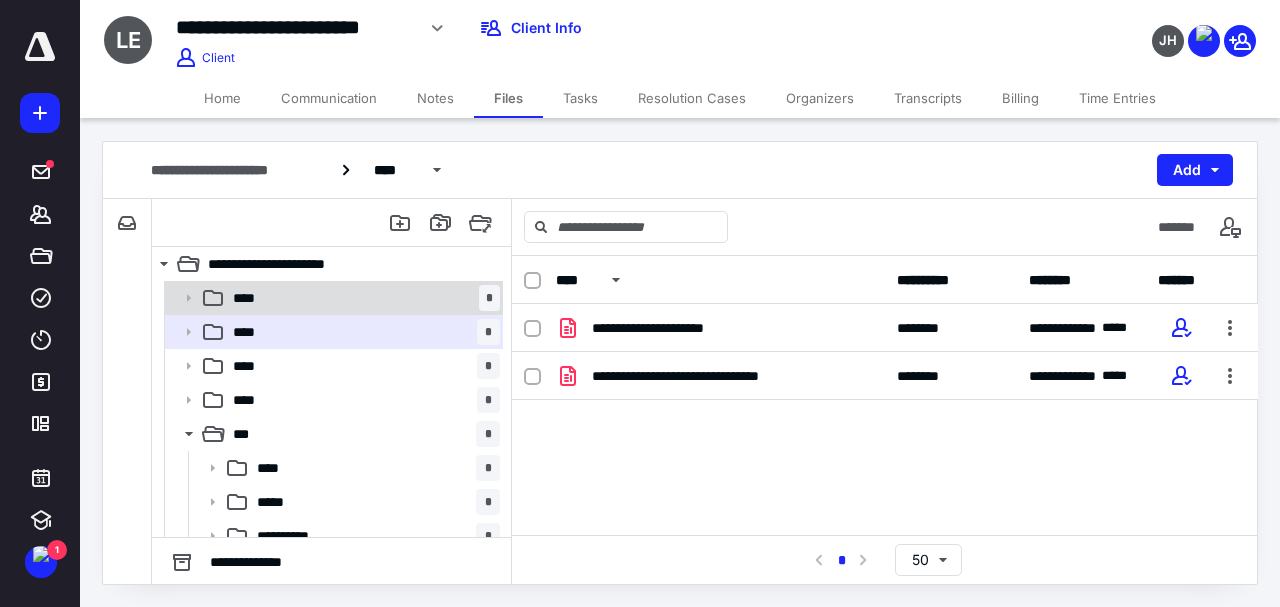 click on "**** *" at bounding box center [362, 298] 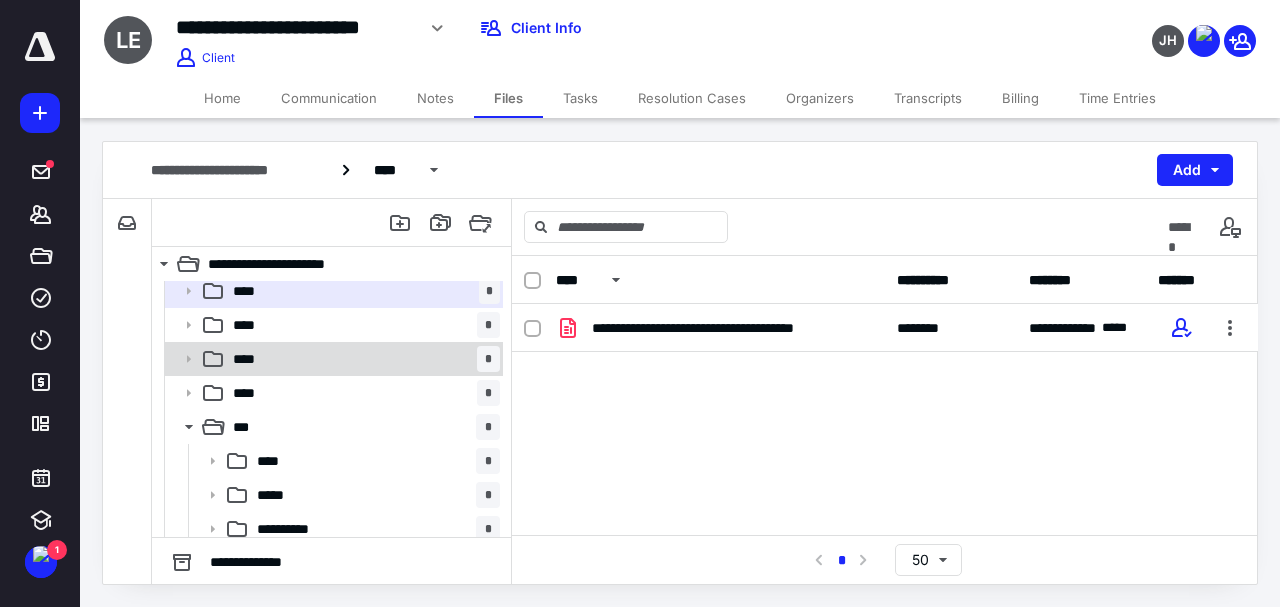 scroll, scrollTop: 16, scrollLeft: 0, axis: vertical 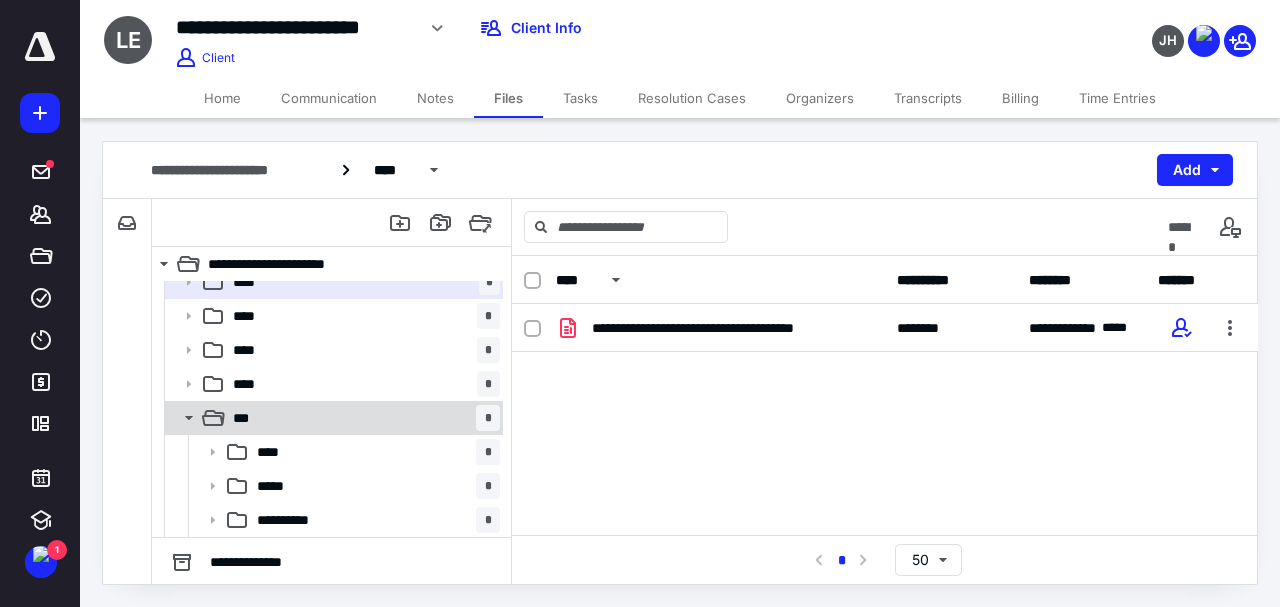 click on "***" at bounding box center (247, 418) 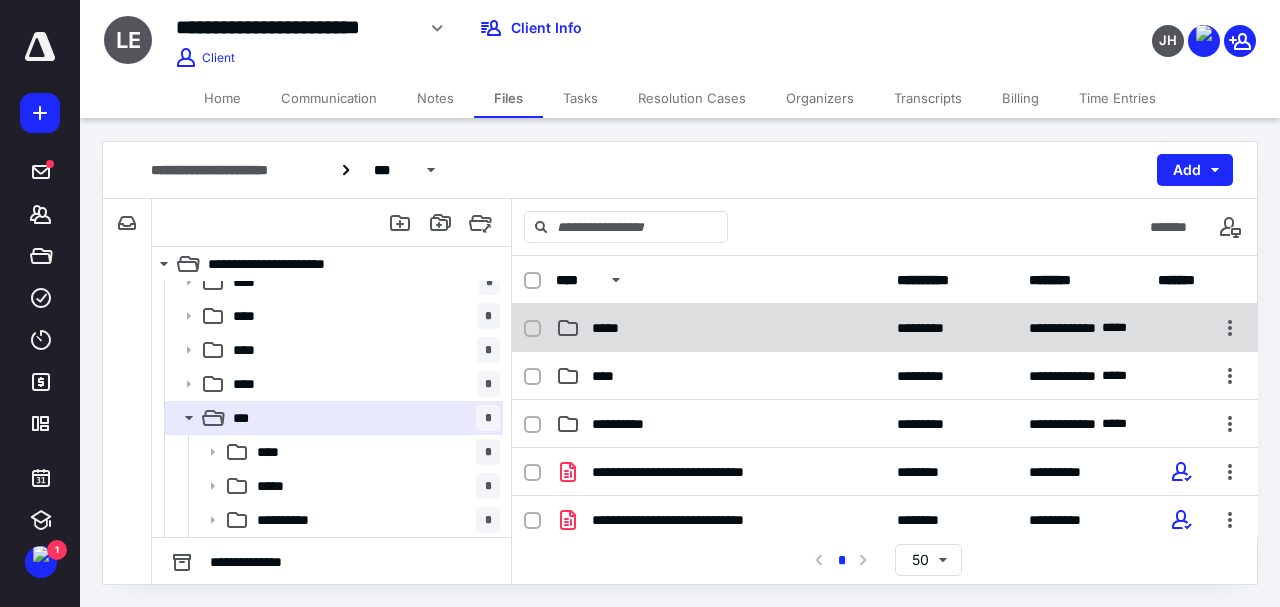 click on "*****" at bounding box center (613, 328) 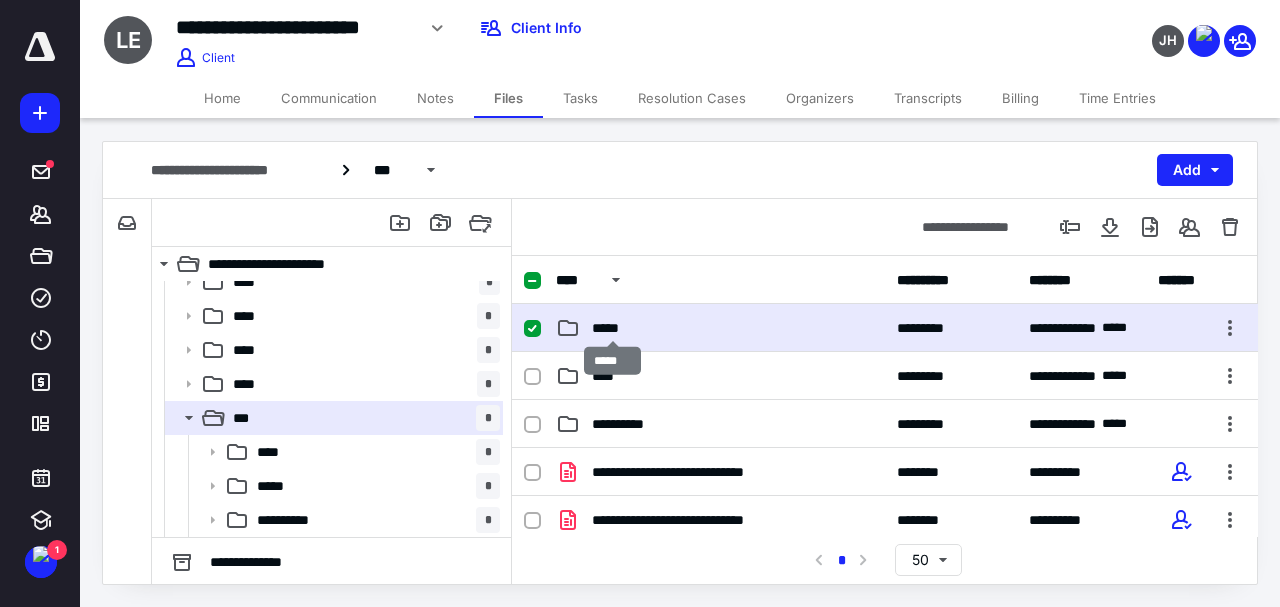 click on "*****" at bounding box center (613, 328) 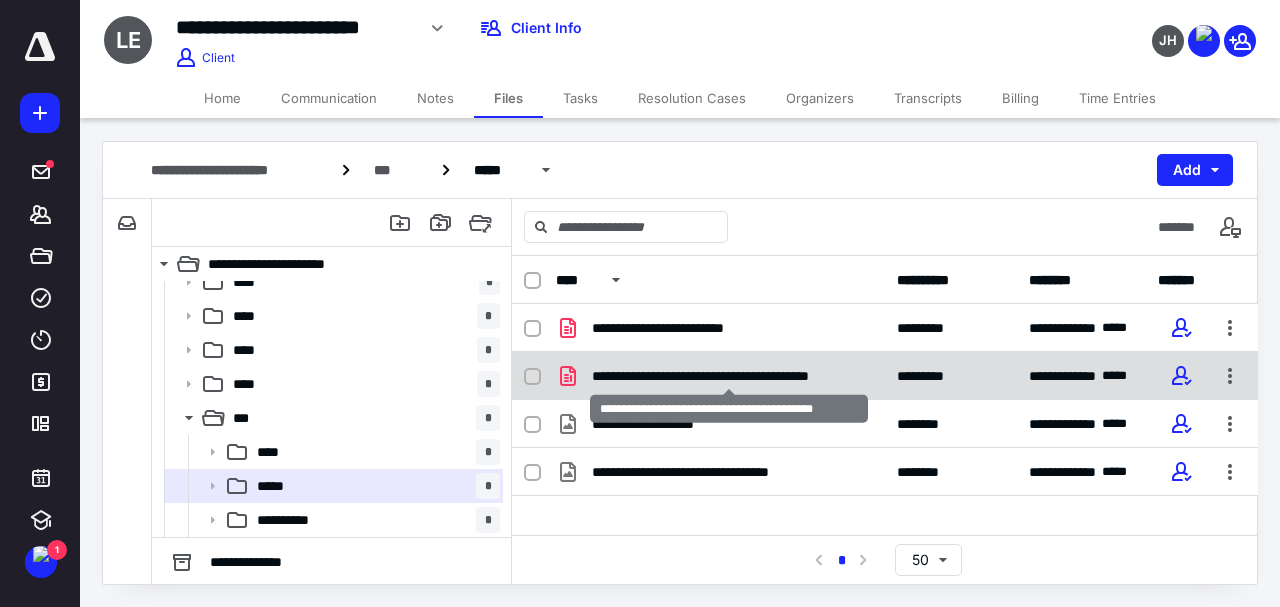 click on "**********" at bounding box center [730, 376] 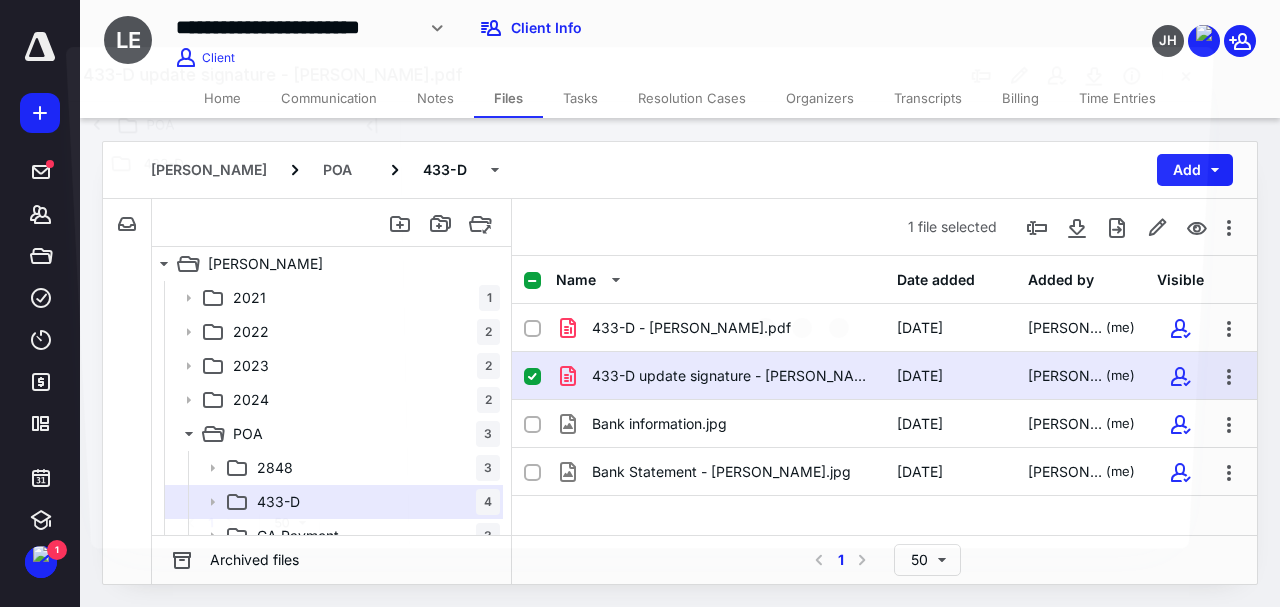 scroll, scrollTop: 16, scrollLeft: 0, axis: vertical 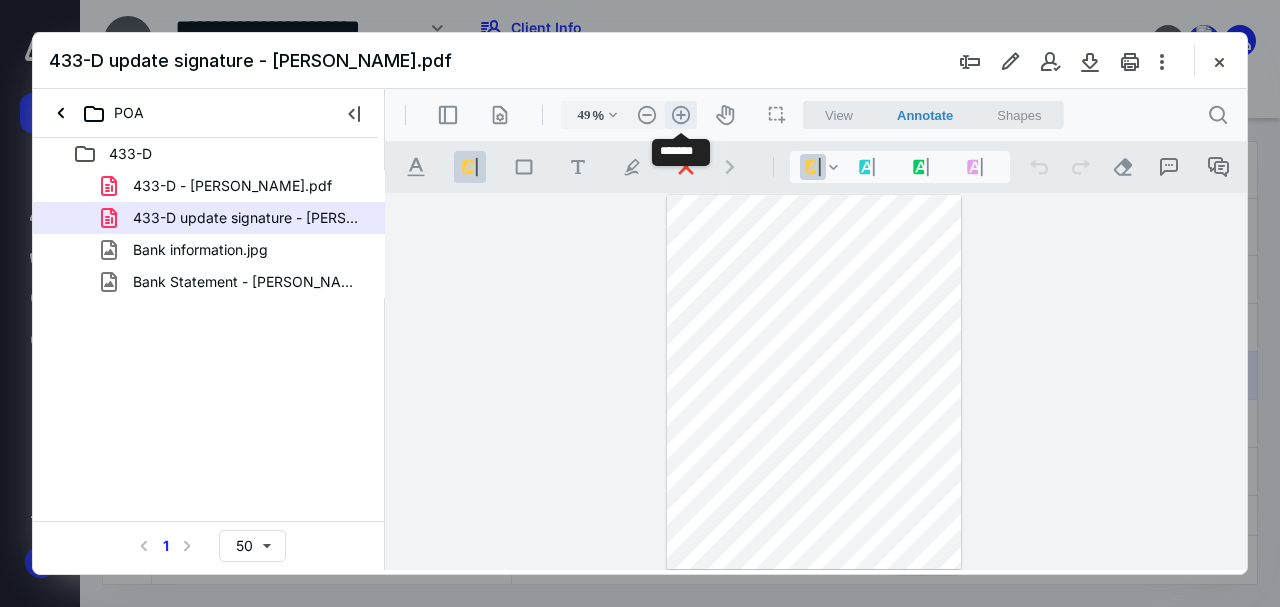 click on ".cls-1{fill:#abb0c4;} icon - header - zoom - in - line" at bounding box center [681, 115] 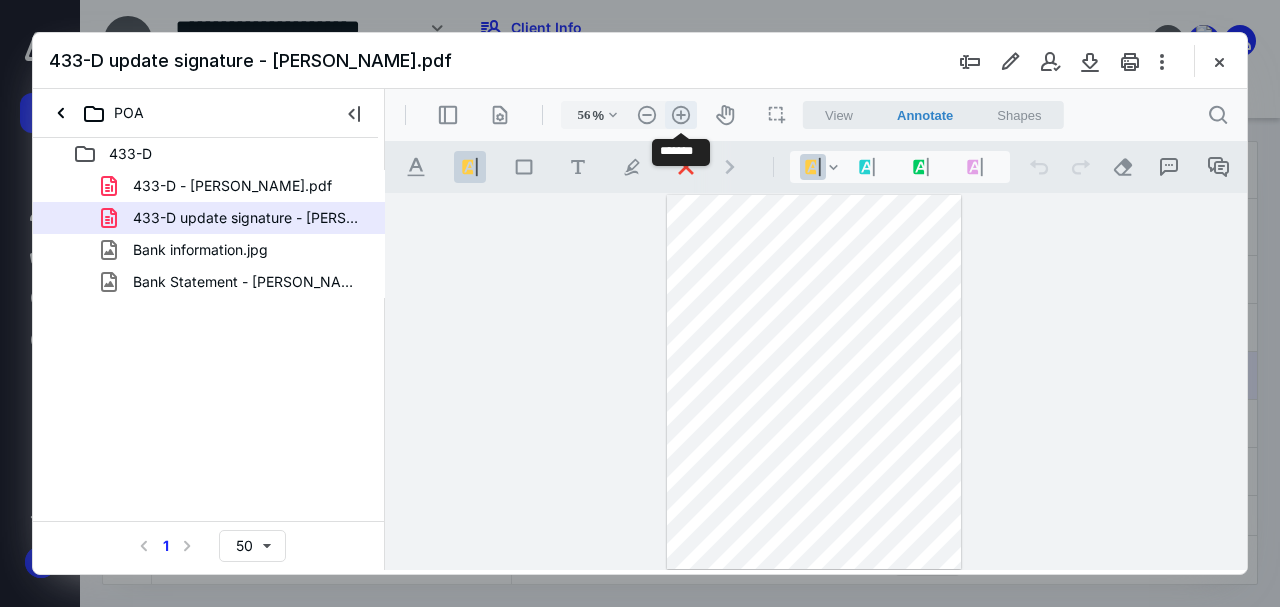 click on ".cls-1{fill:#abb0c4;} icon - header - zoom - in - line" at bounding box center [681, 115] 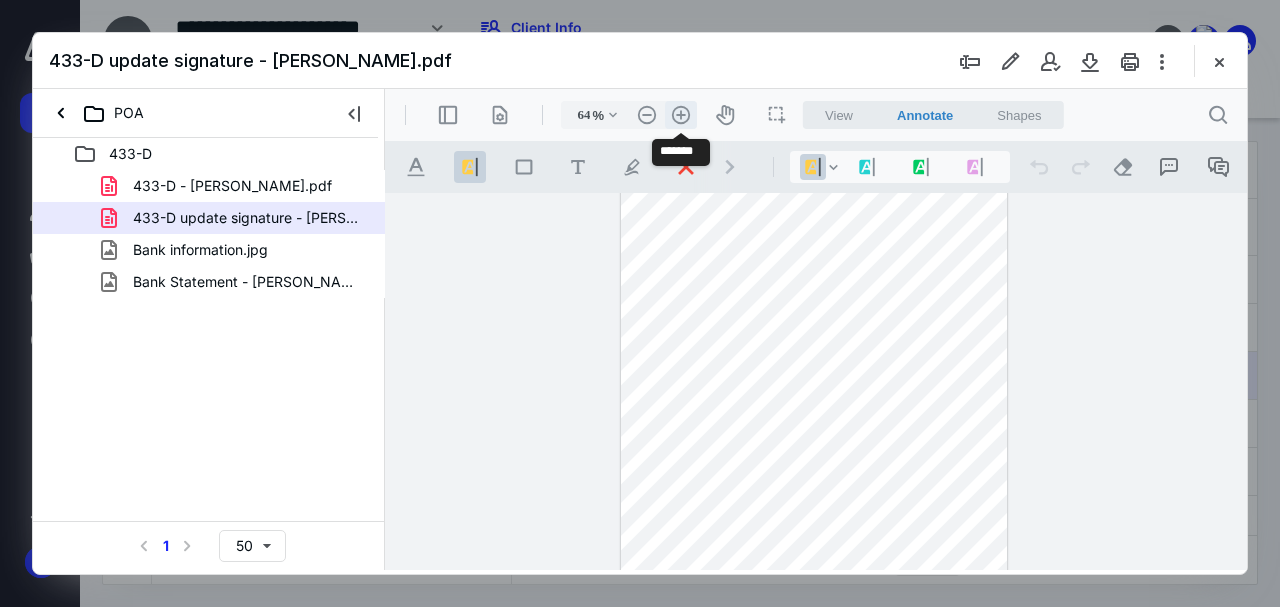 click on ".cls-1{fill:#abb0c4;} icon - header - zoom - in - line" at bounding box center [681, 115] 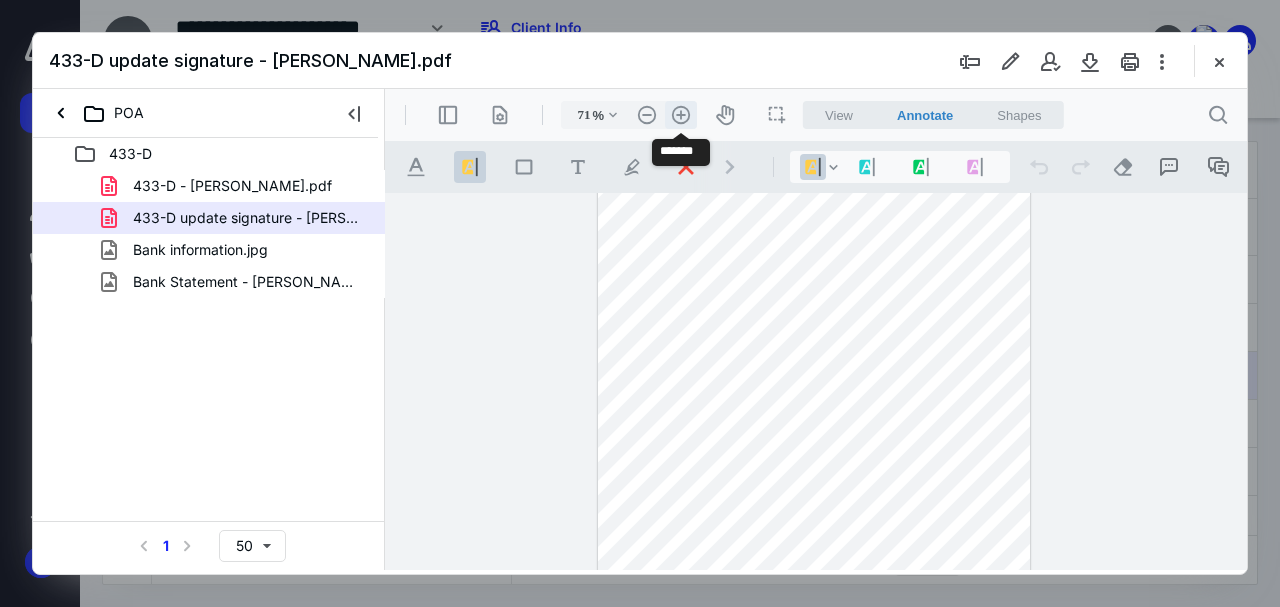 click on ".cls-1{fill:#abb0c4;} icon - header - zoom - in - line" at bounding box center [681, 115] 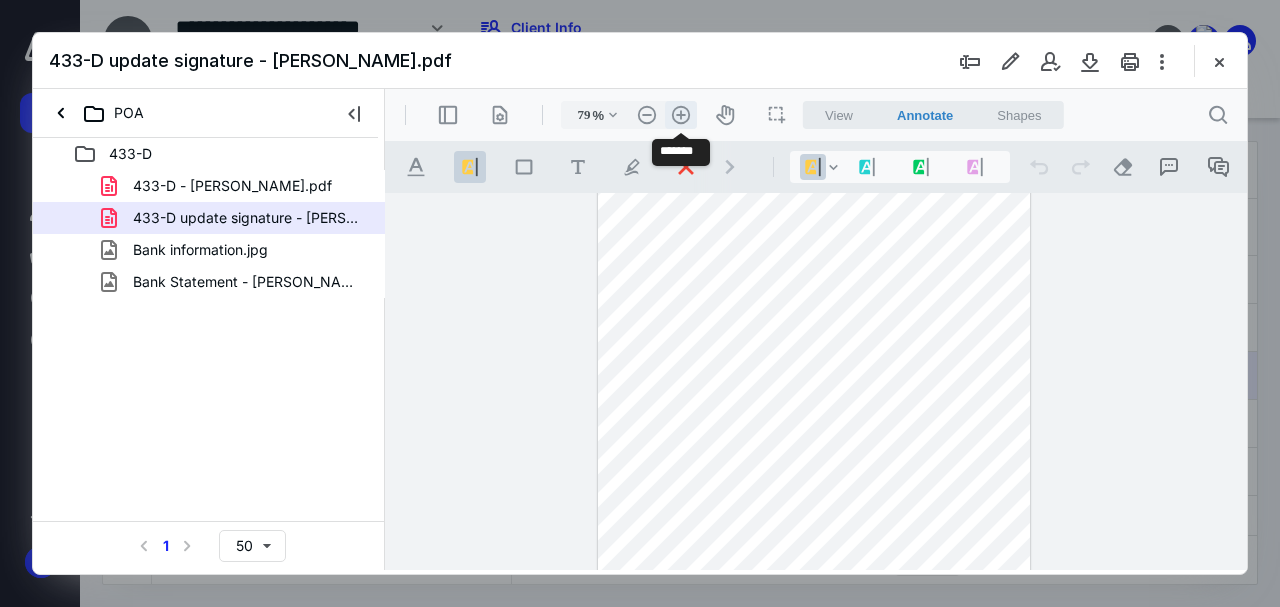 click on ".cls-1{fill:#abb0c4;} icon - header - zoom - in - line" at bounding box center (681, 115) 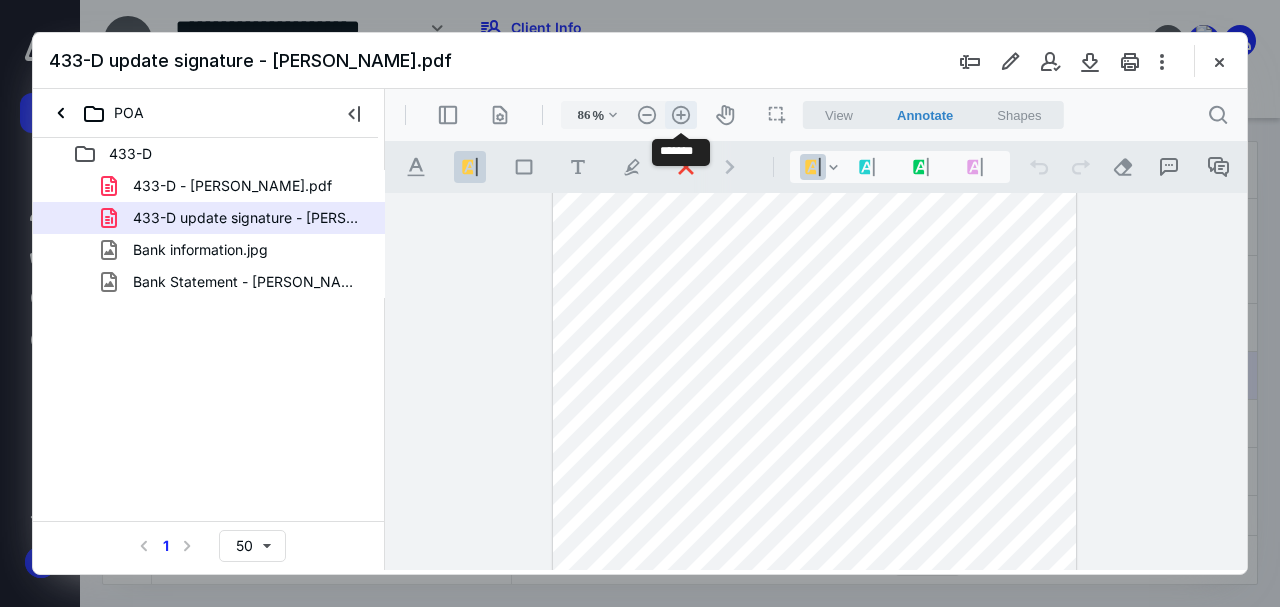 click on ".cls-1{fill:#abb0c4;} icon - header - zoom - in - line" at bounding box center (681, 115) 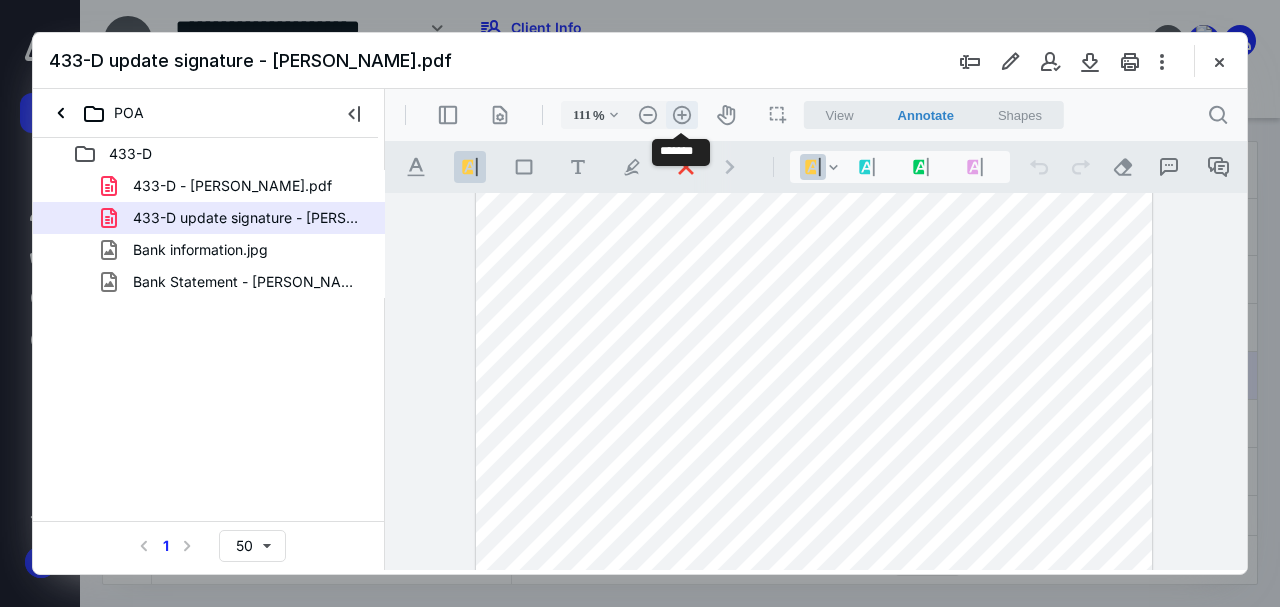 click on ".cls-1{fill:#abb0c4;} icon - header - zoom - in - line" at bounding box center [682, 115] 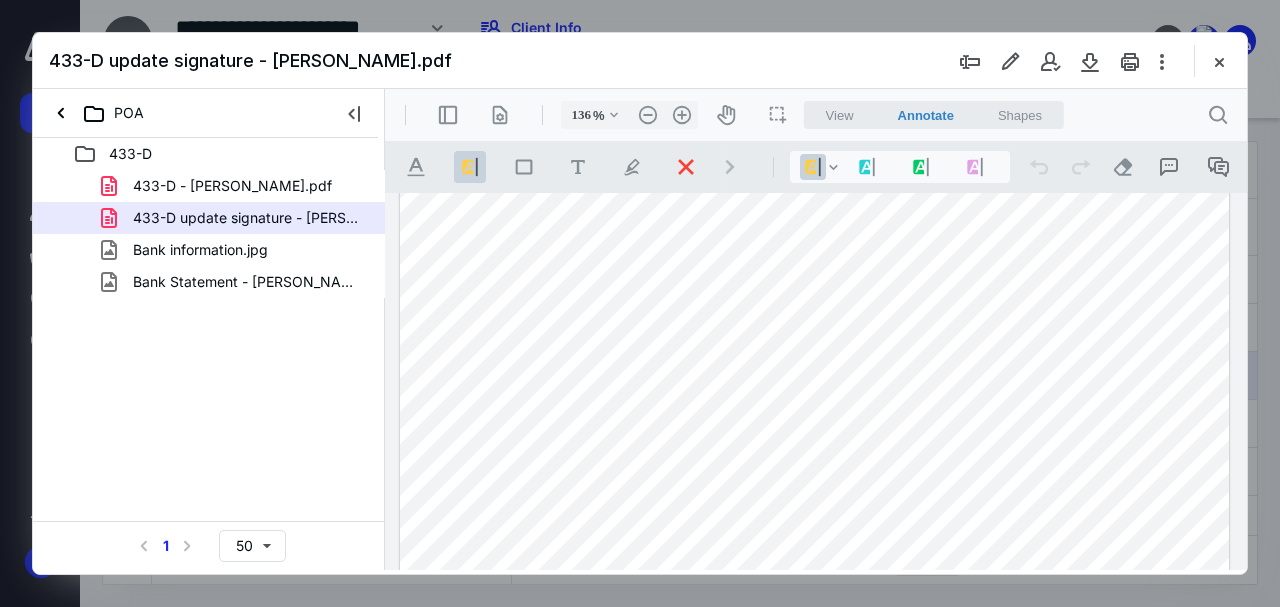 scroll, scrollTop: 604, scrollLeft: 0, axis: vertical 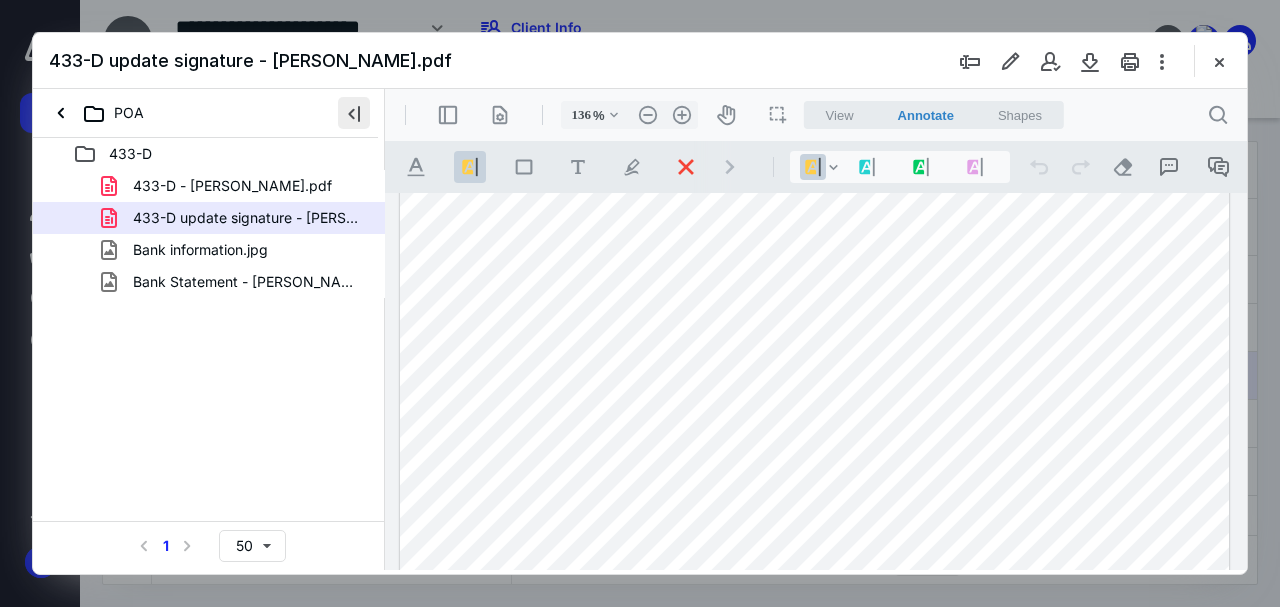 click at bounding box center [354, 113] 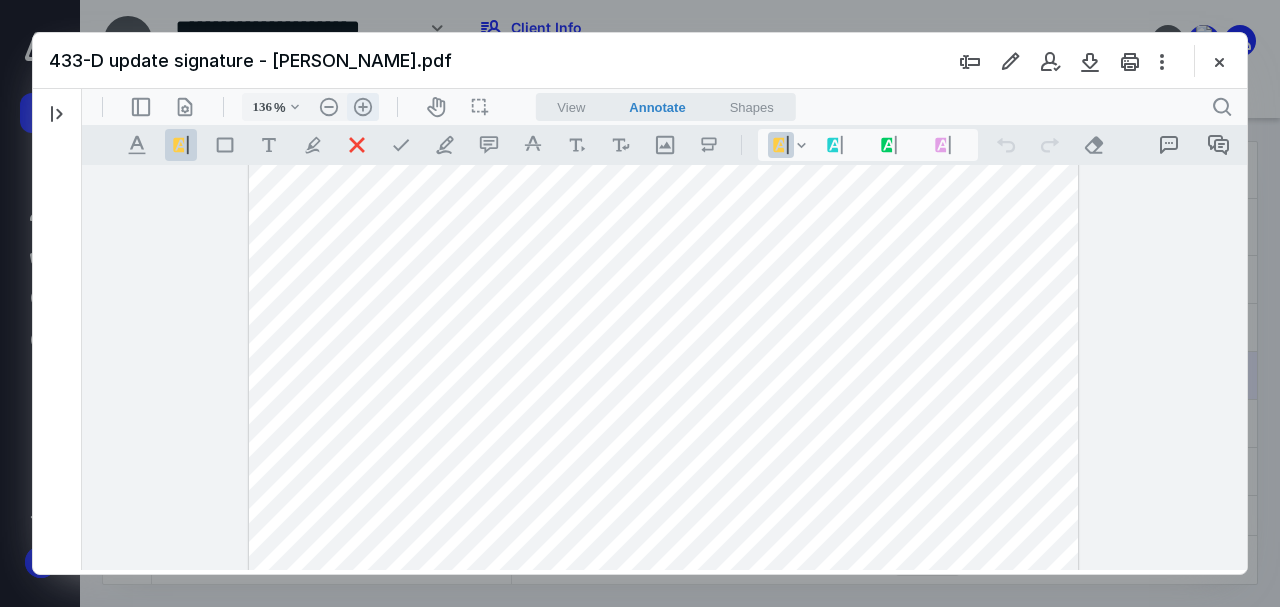 click on ".cls-1{fill:#abb0c4;} icon - header - zoom - in - line" at bounding box center [363, 107] 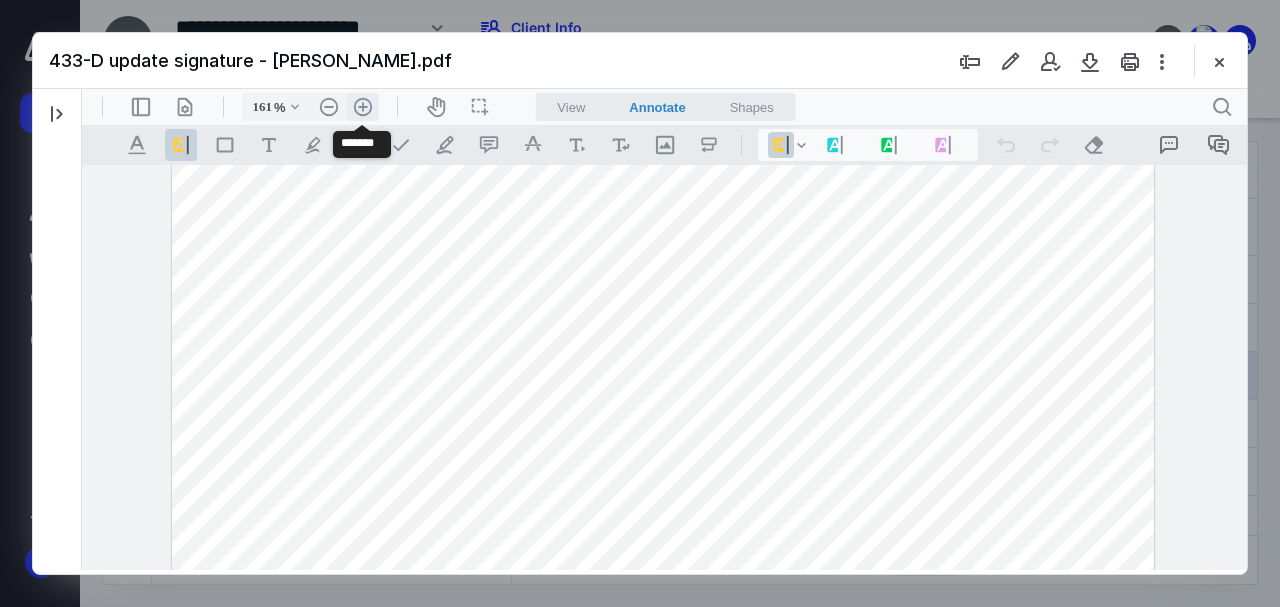 scroll, scrollTop: 746, scrollLeft: 0, axis: vertical 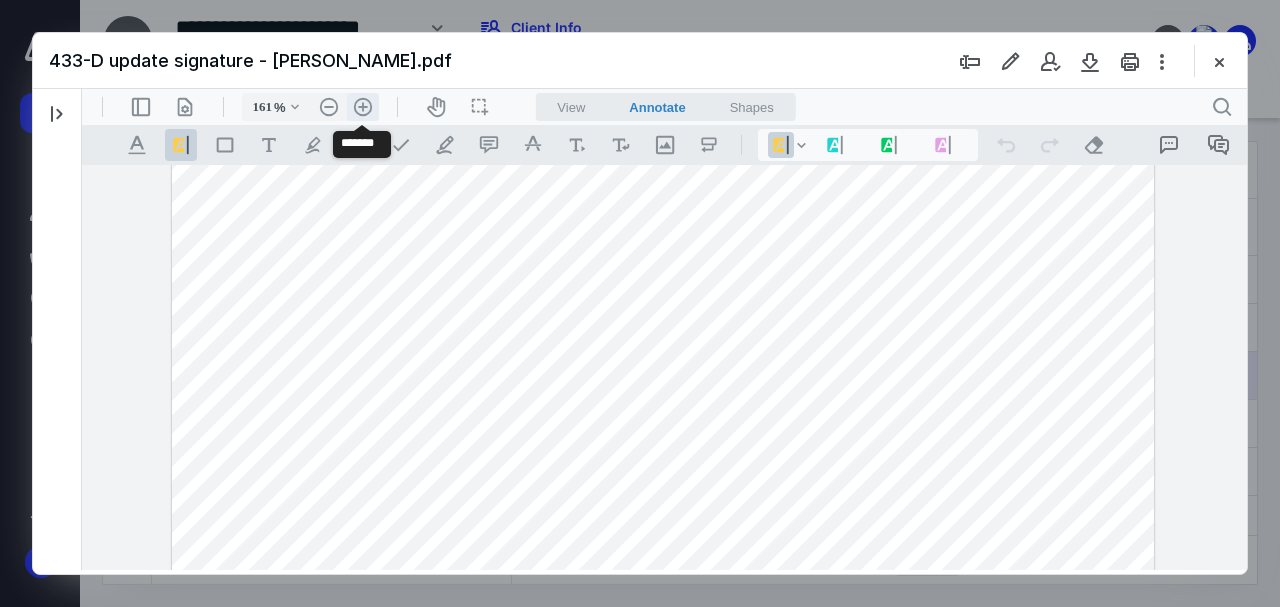 click on ".cls-1{fill:#abb0c4;} icon - header - zoom - in - line" at bounding box center (363, 107) 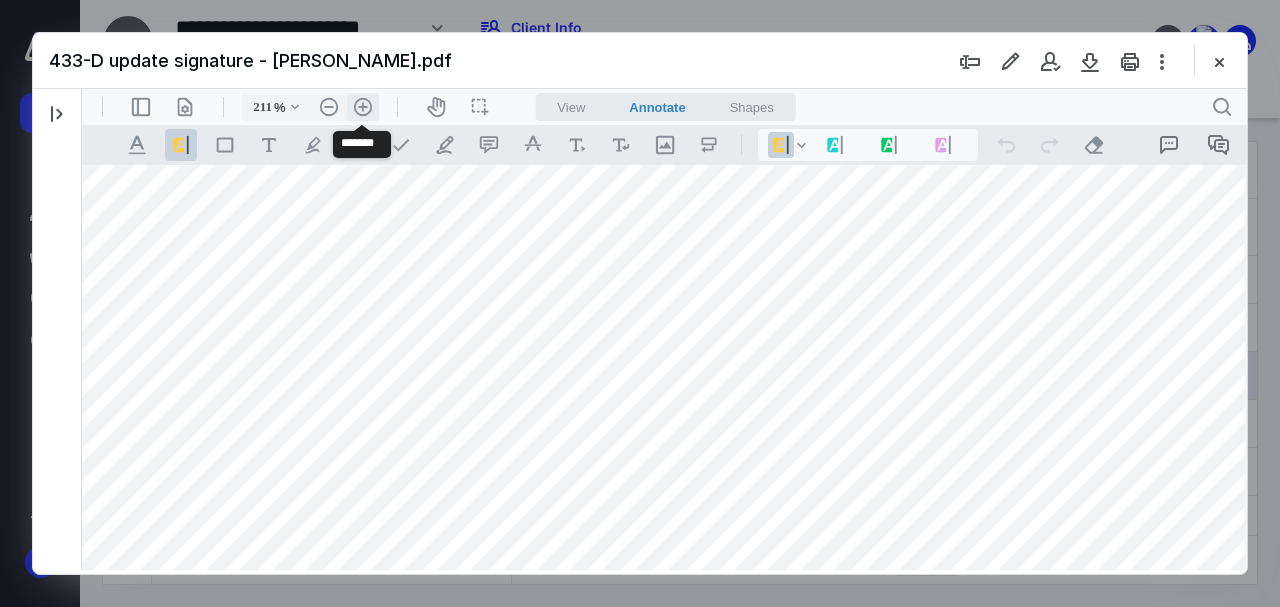 click on ".cls-1{fill:#abb0c4;} icon - header - zoom - in - line" at bounding box center (363, 107) 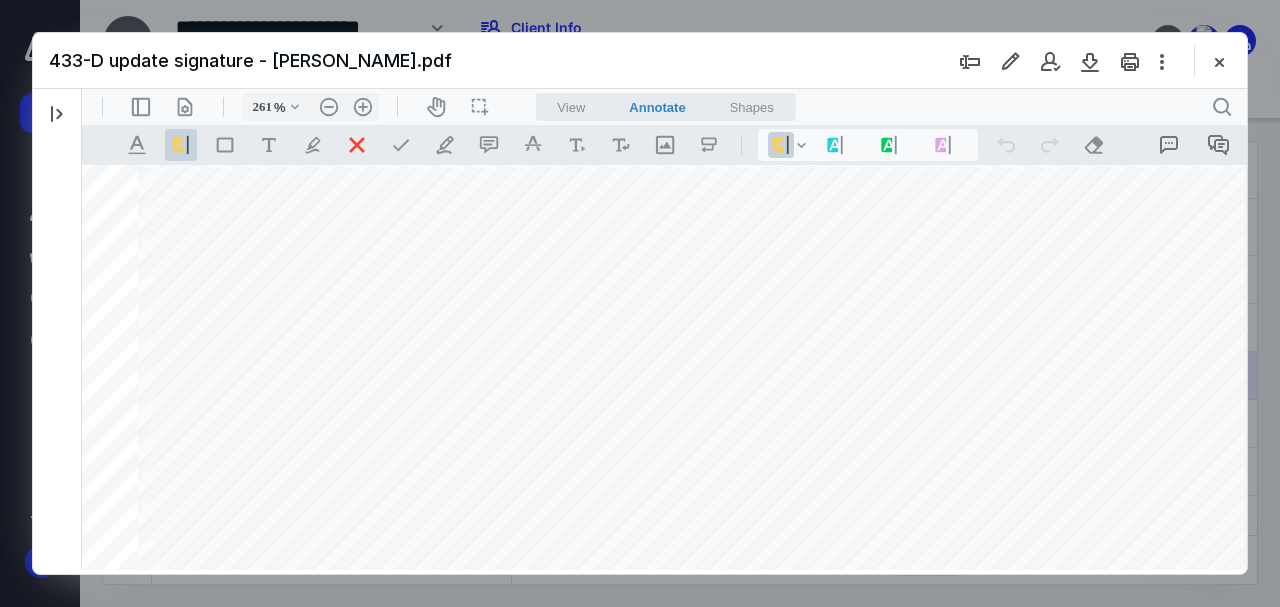 scroll, scrollTop: 1314, scrollLeft: 38, axis: both 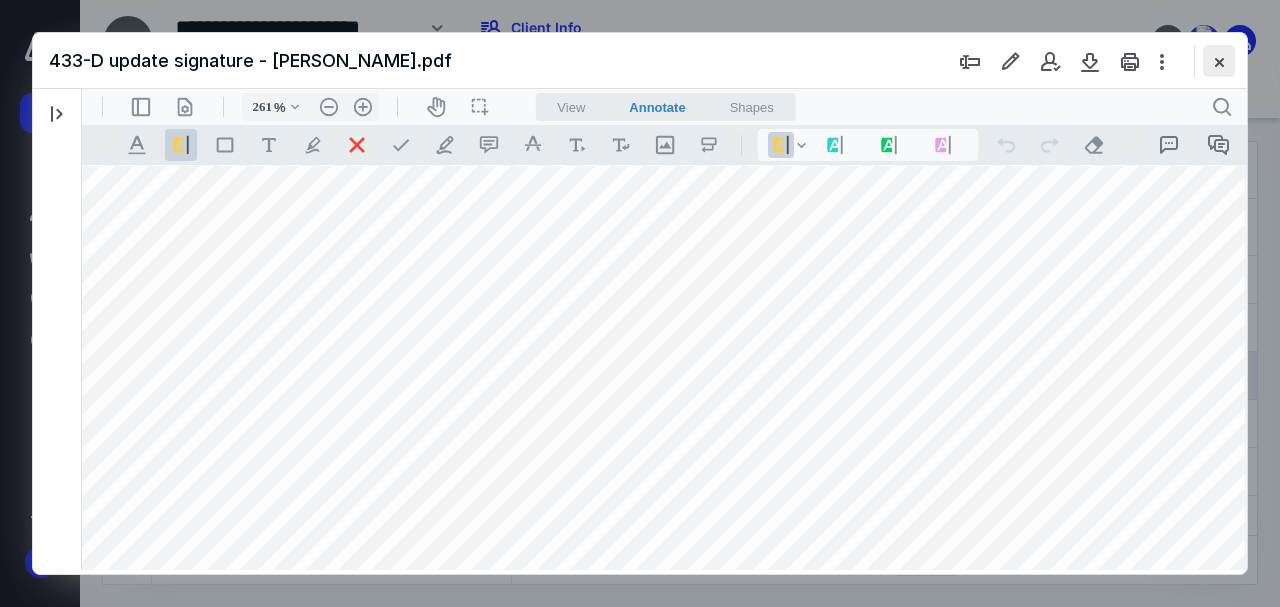 click at bounding box center [1219, 61] 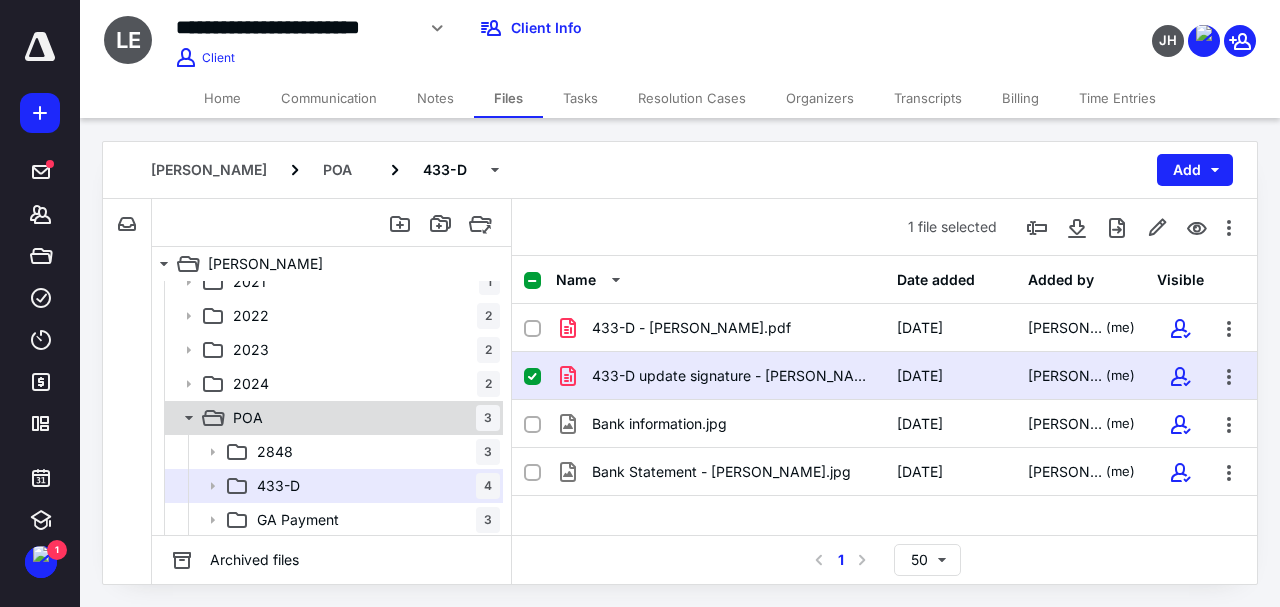 click on "POA 3" at bounding box center [362, 418] 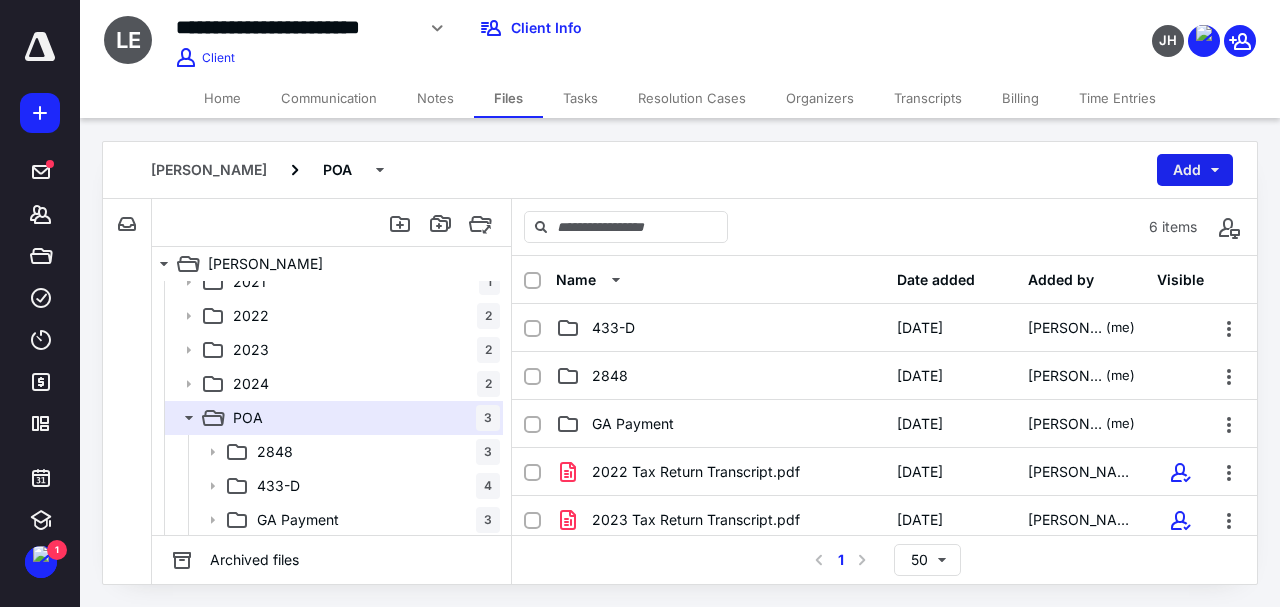 click on "Add" at bounding box center (1195, 170) 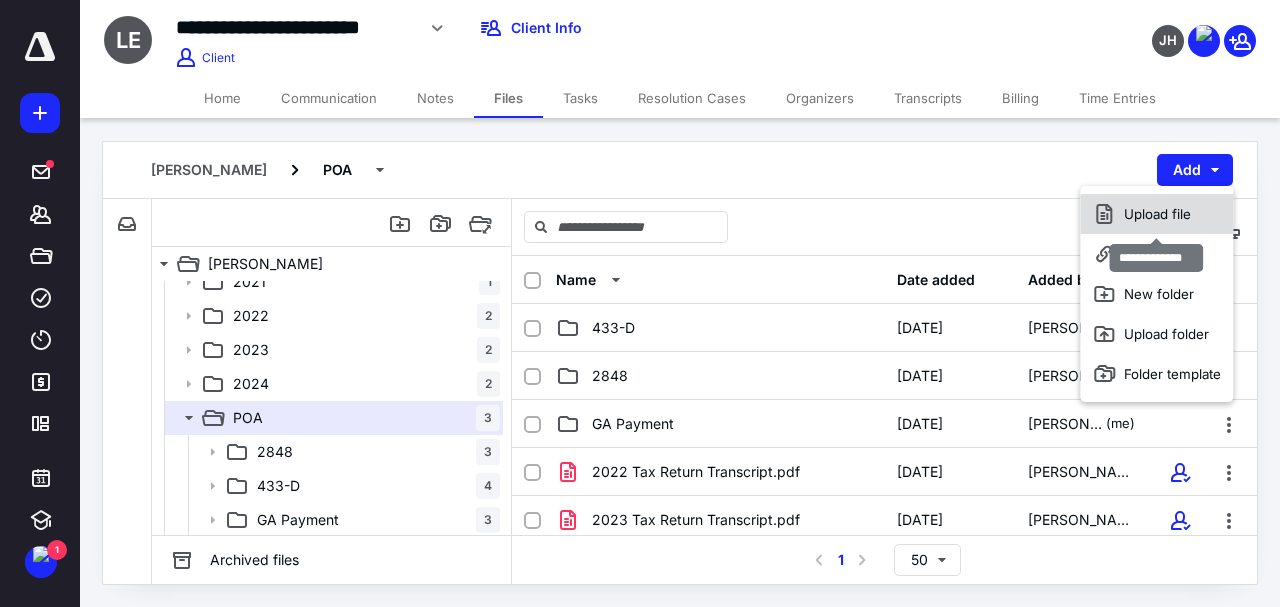 click on "Upload file" at bounding box center (1156, 214) 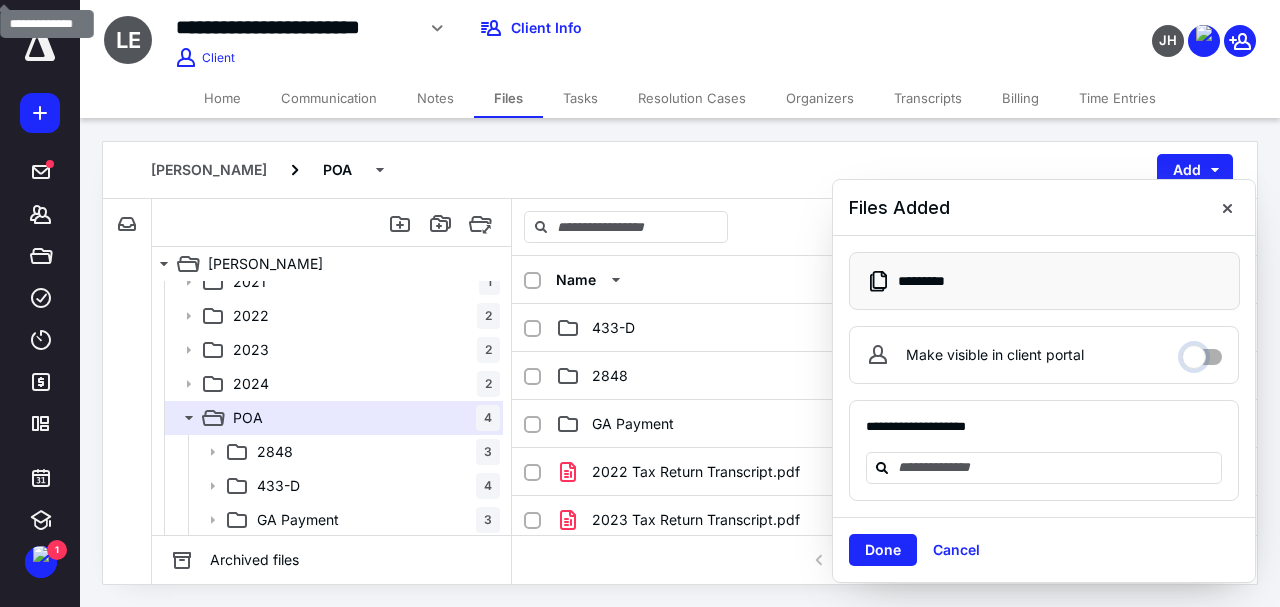 click on "Make visible in client portal" at bounding box center [1202, 352] 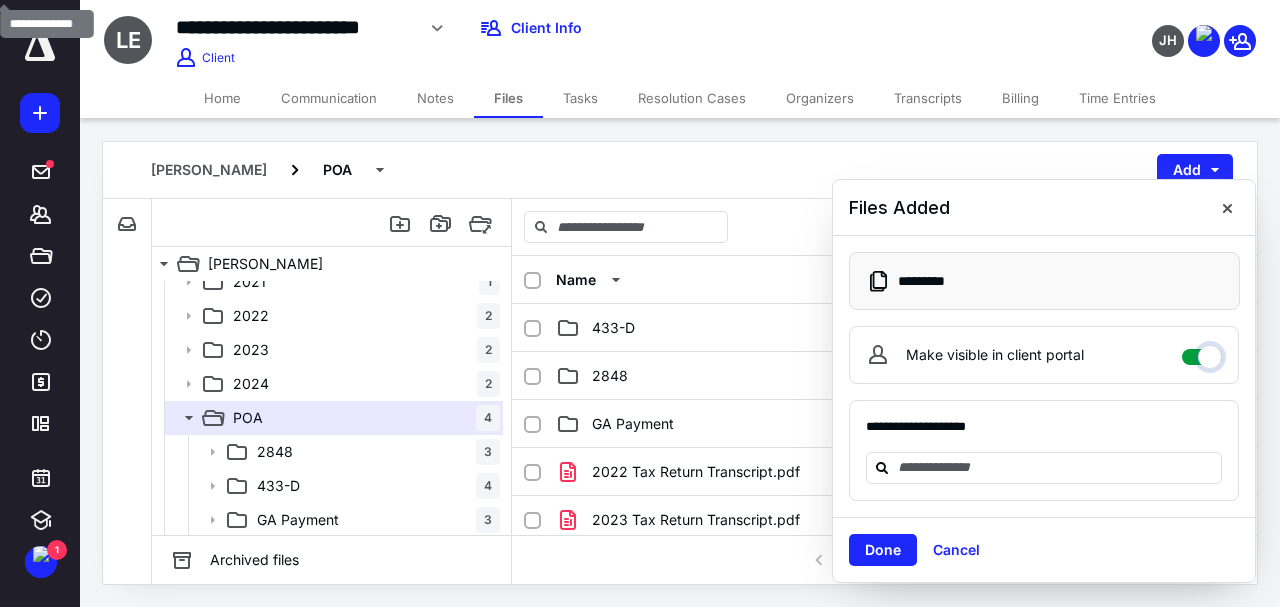 checkbox on "****" 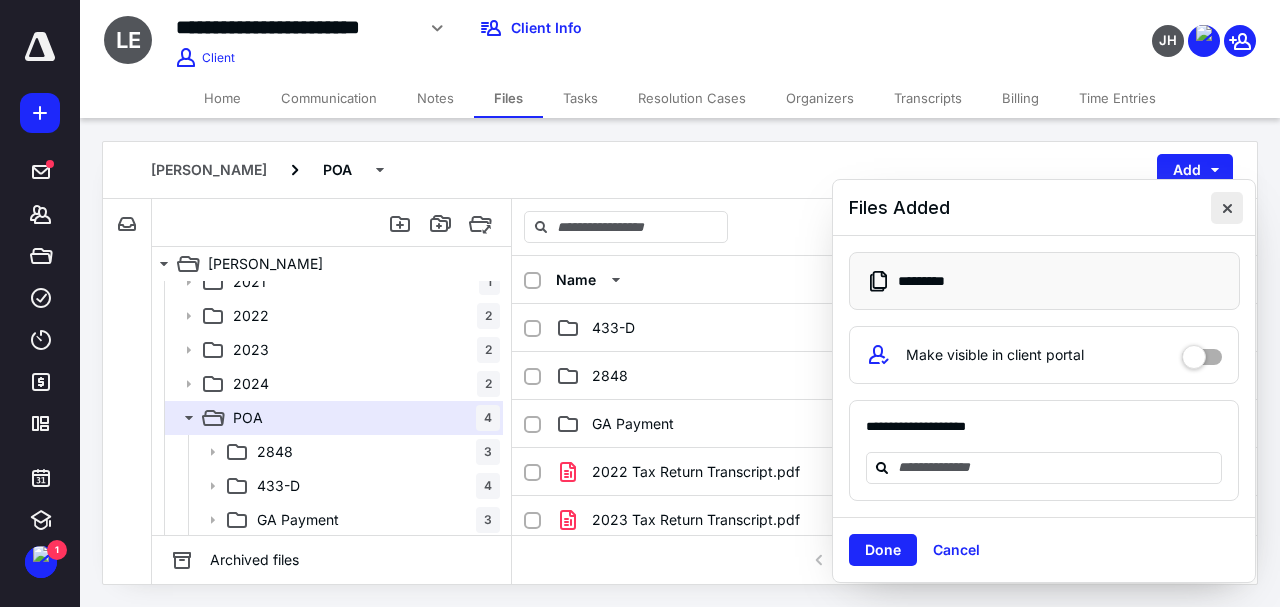 click at bounding box center (1227, 208) 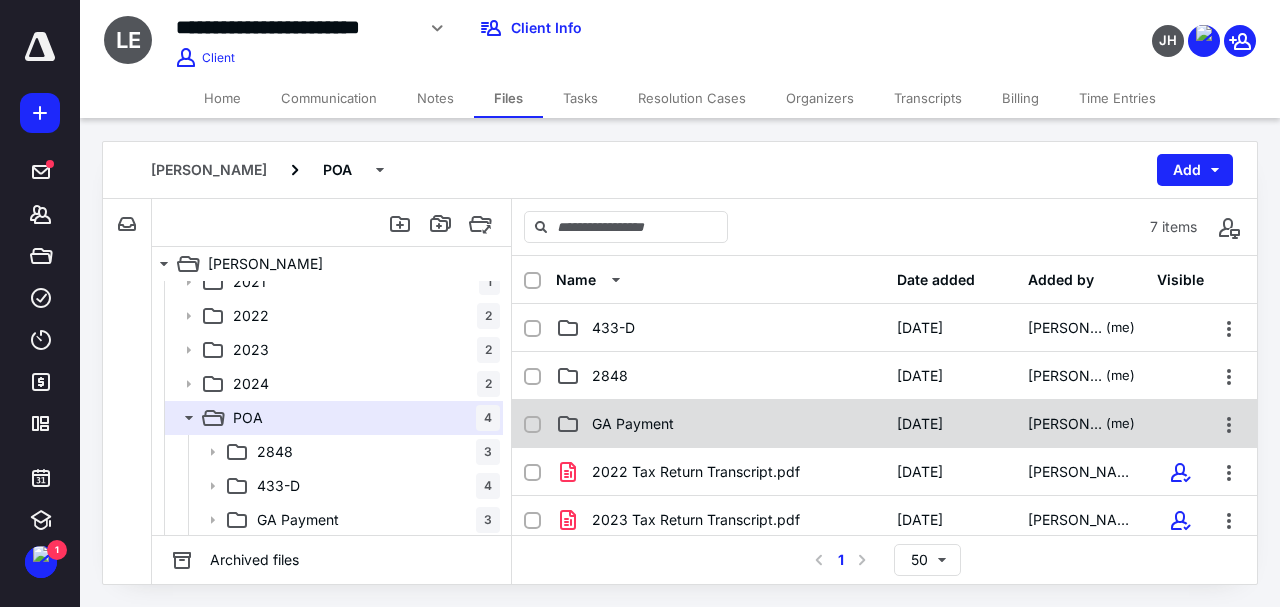 scroll, scrollTop: 210, scrollLeft: 0, axis: vertical 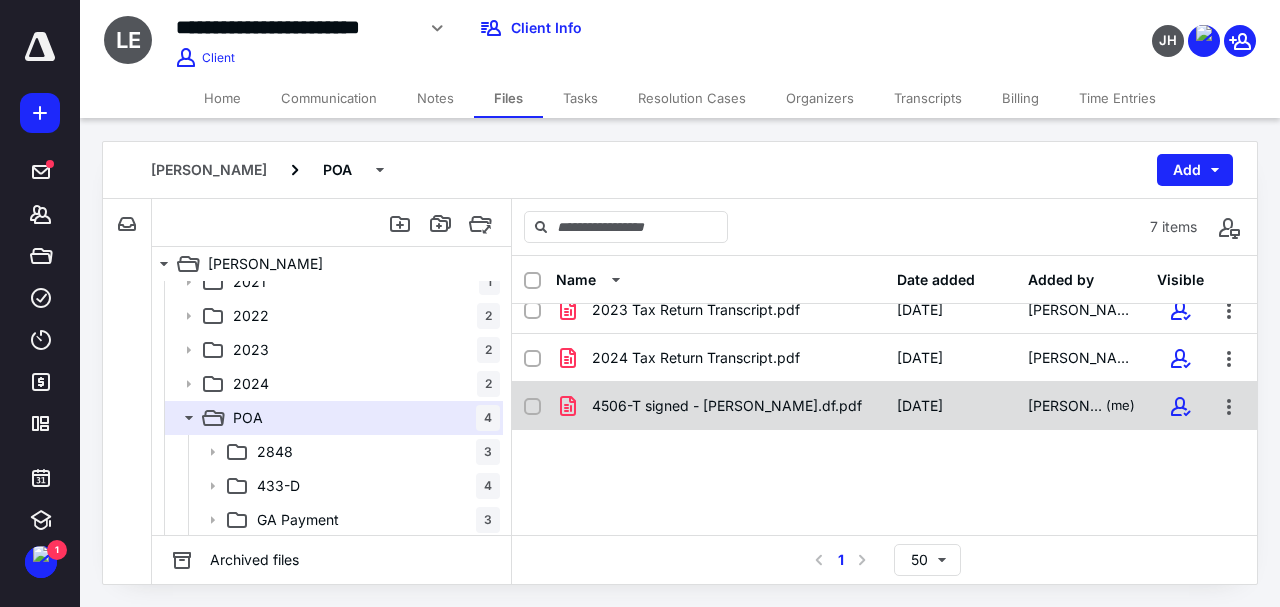 click on "4506-T signed - [PERSON_NAME].df.pdf" at bounding box center (727, 406) 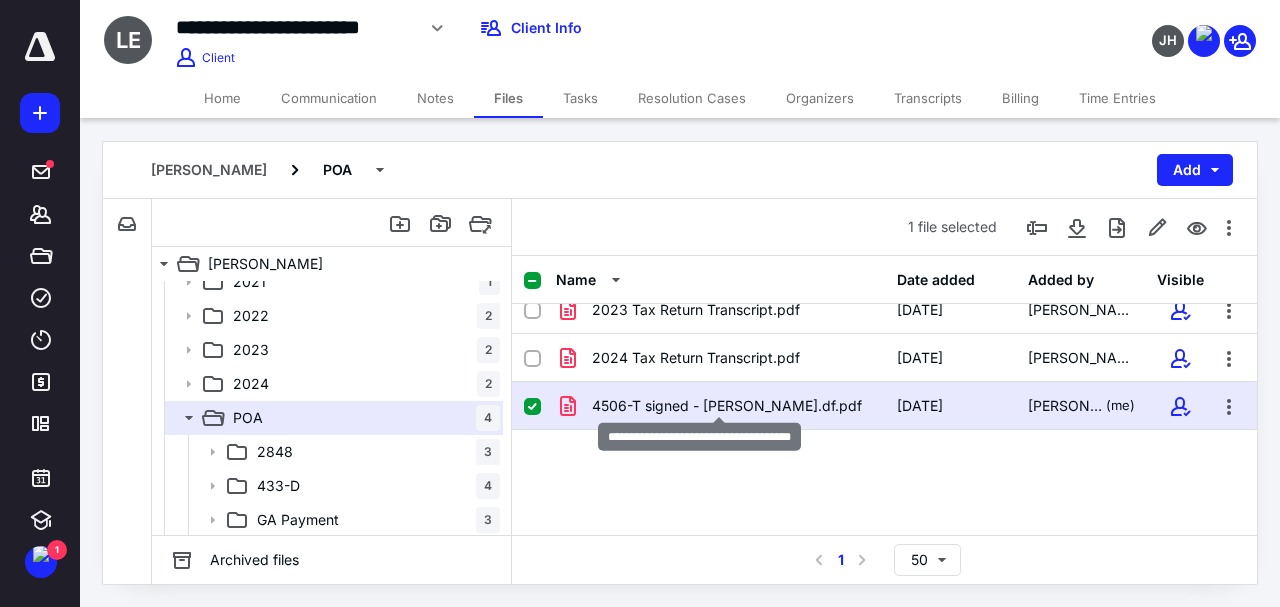 click on "4506-T signed - [PERSON_NAME].df.pdf" at bounding box center (727, 406) 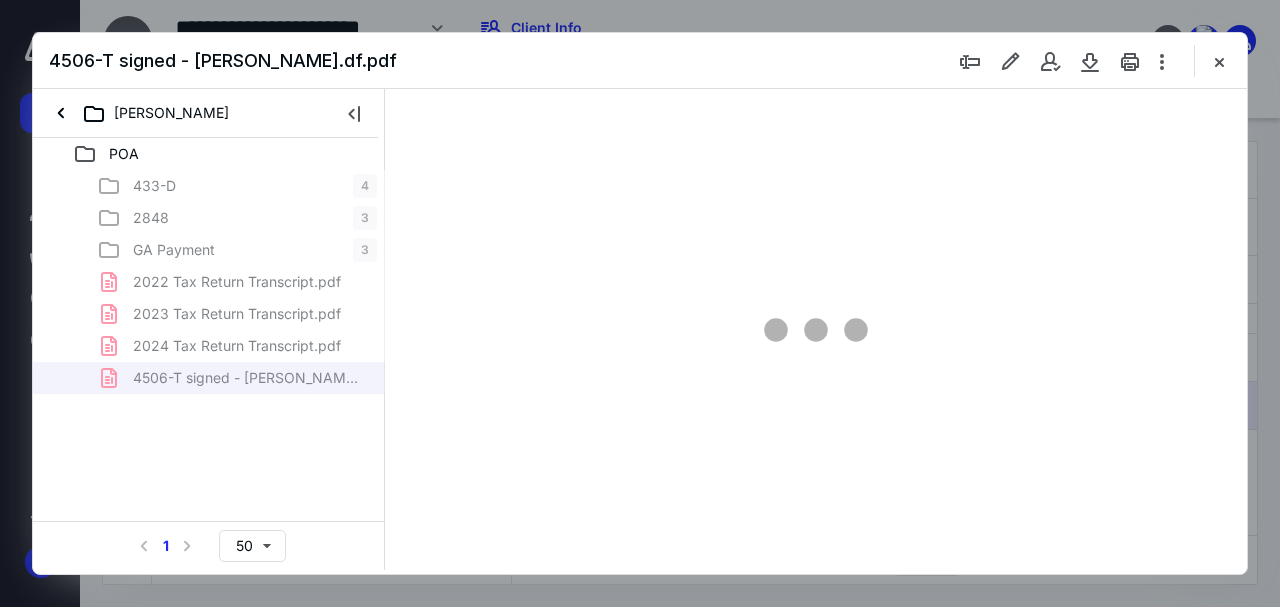 scroll, scrollTop: 0, scrollLeft: 0, axis: both 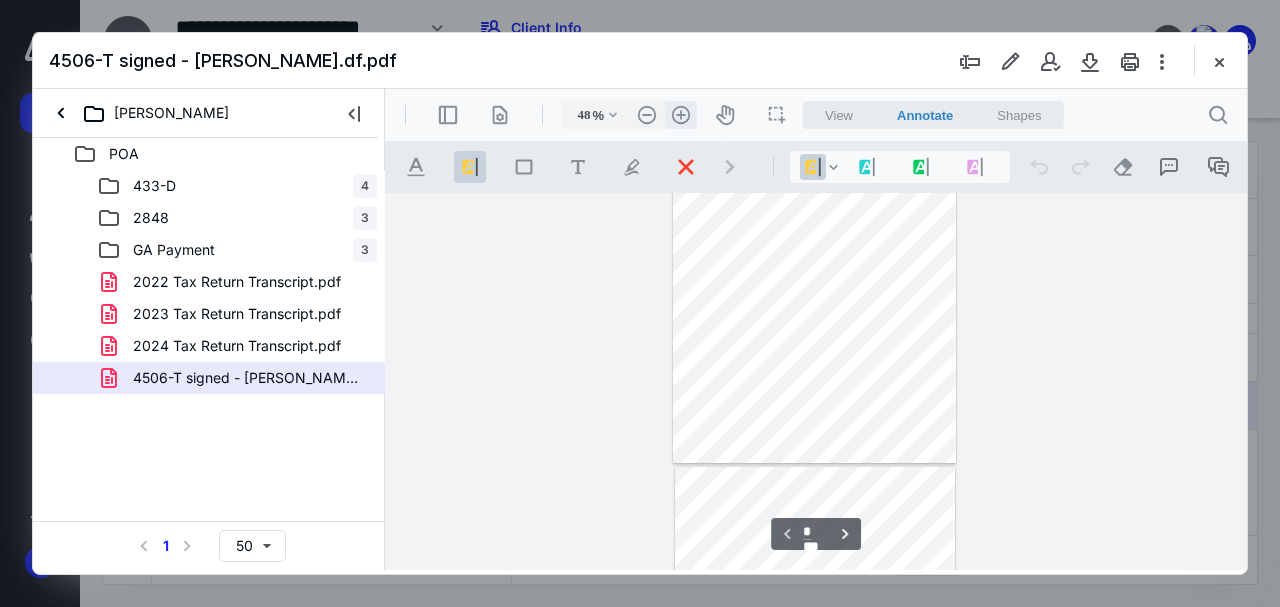 click on ".cls-1{fill:#abb0c4;} icon - header - zoom - in - line" at bounding box center [681, 115] 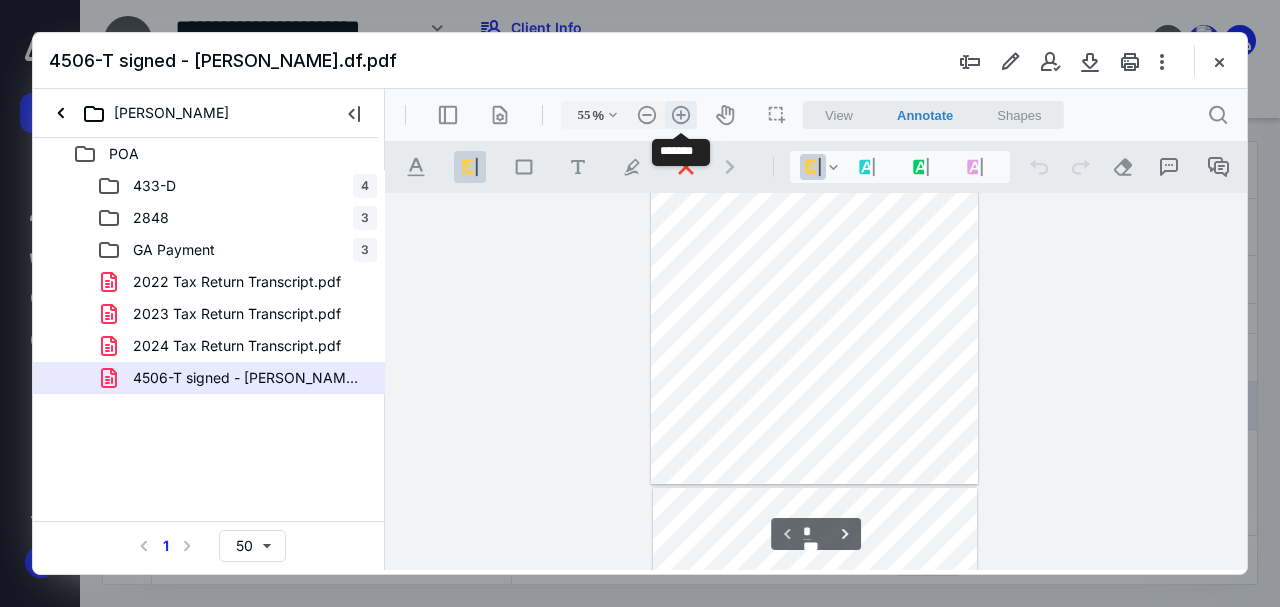 click on ".cls-1{fill:#abb0c4;} icon - header - zoom - in - line" at bounding box center (681, 115) 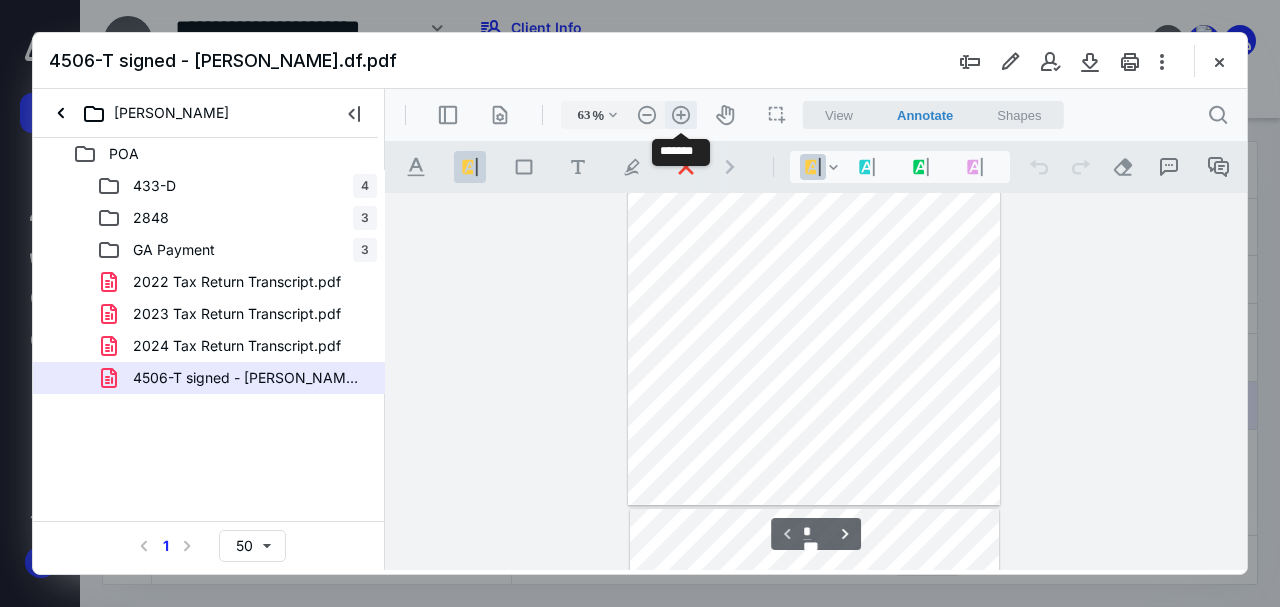 click on ".cls-1{fill:#abb0c4;} icon - header - zoom - in - line" at bounding box center [681, 115] 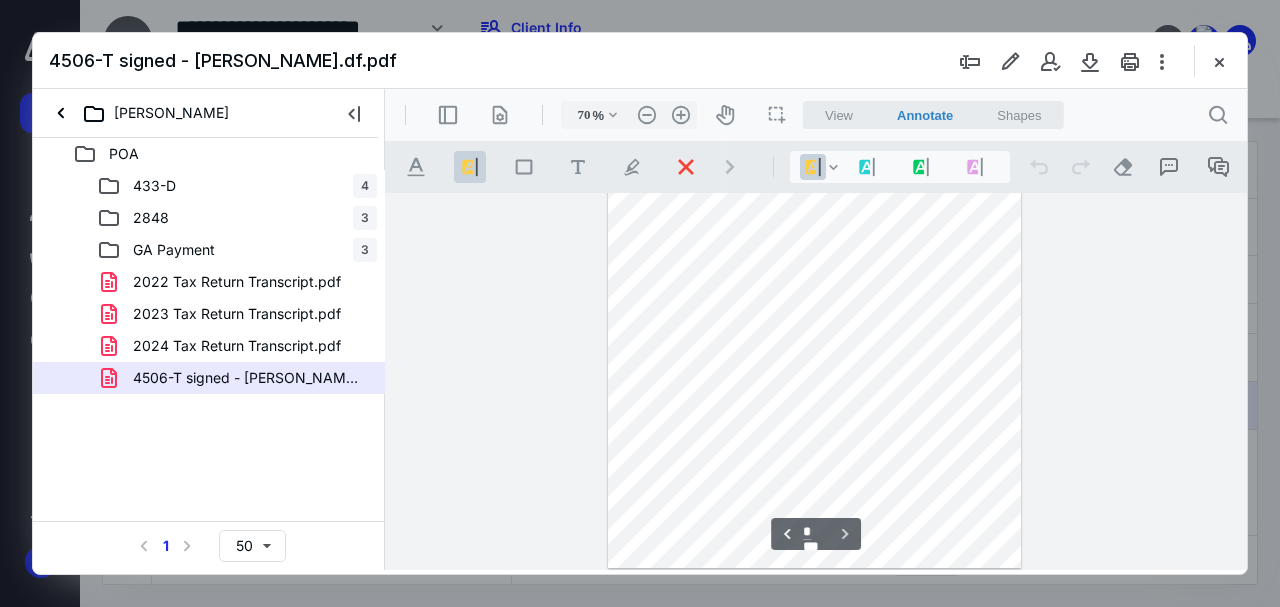 scroll, scrollTop: 382, scrollLeft: 0, axis: vertical 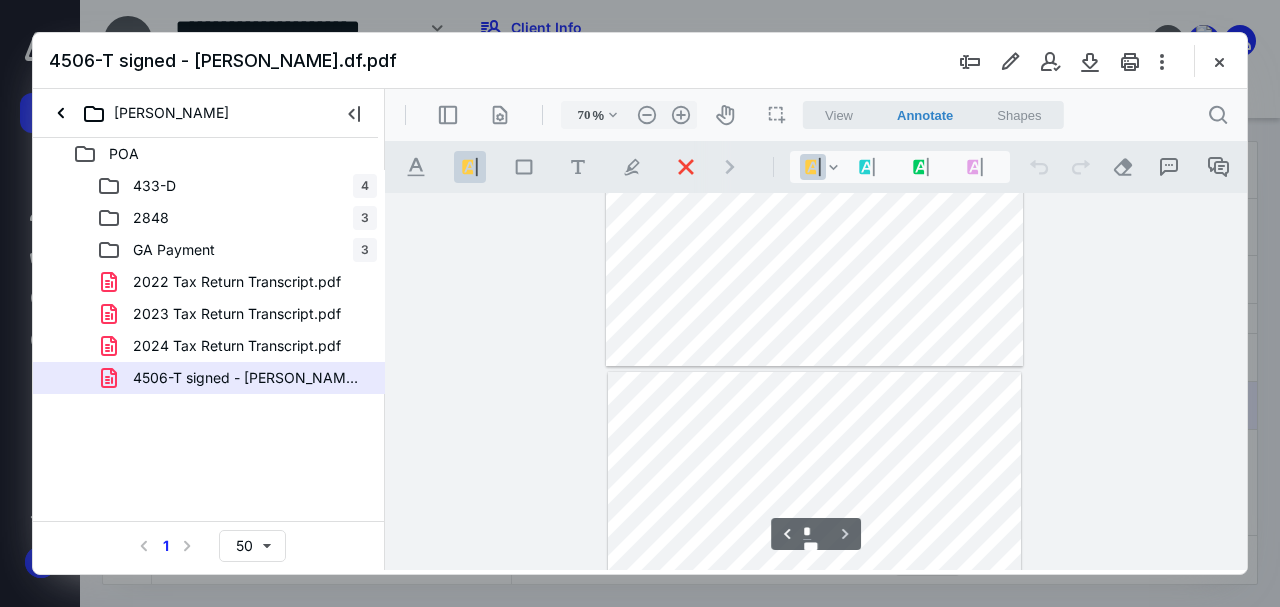 type on "*" 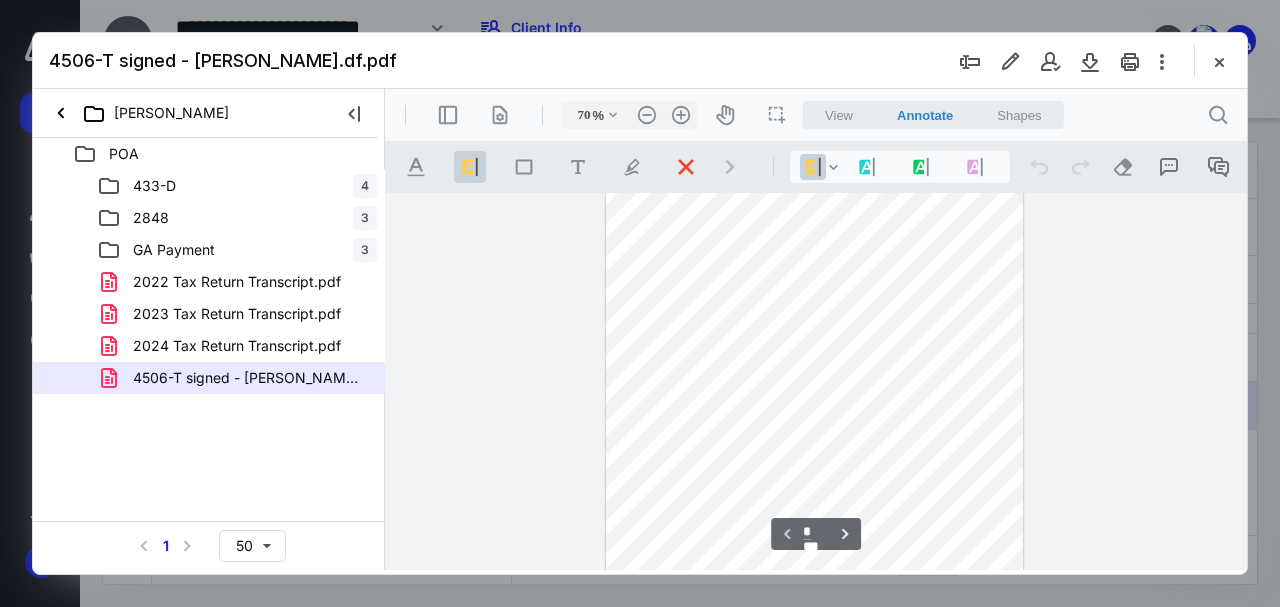 scroll, scrollTop: 0, scrollLeft: 0, axis: both 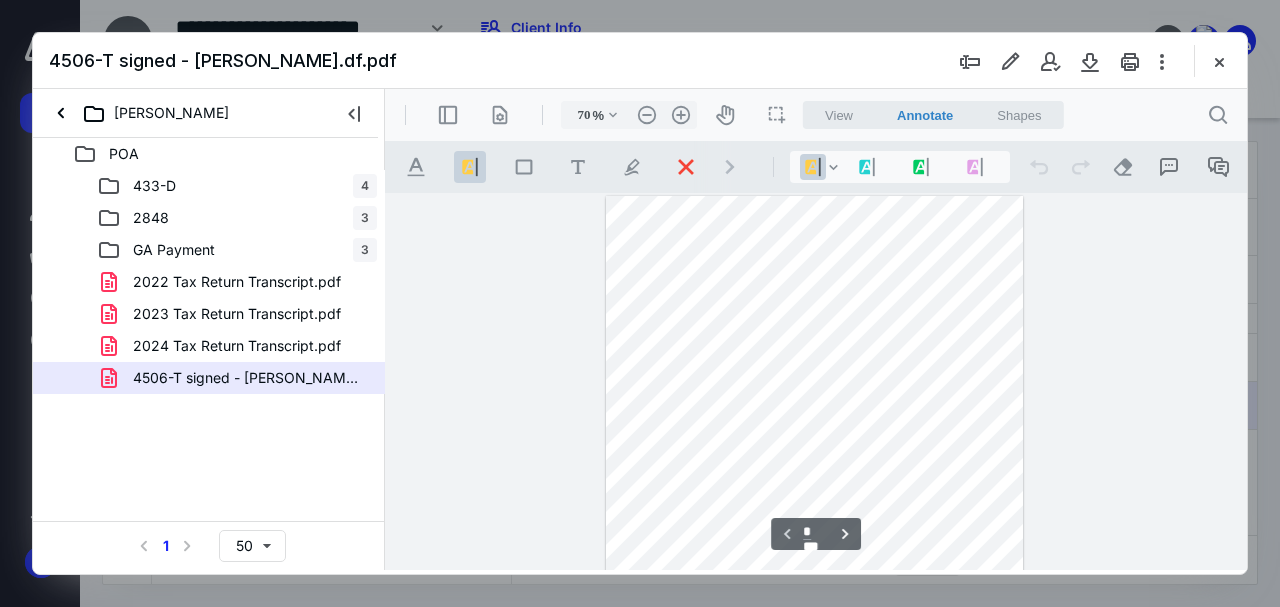 type 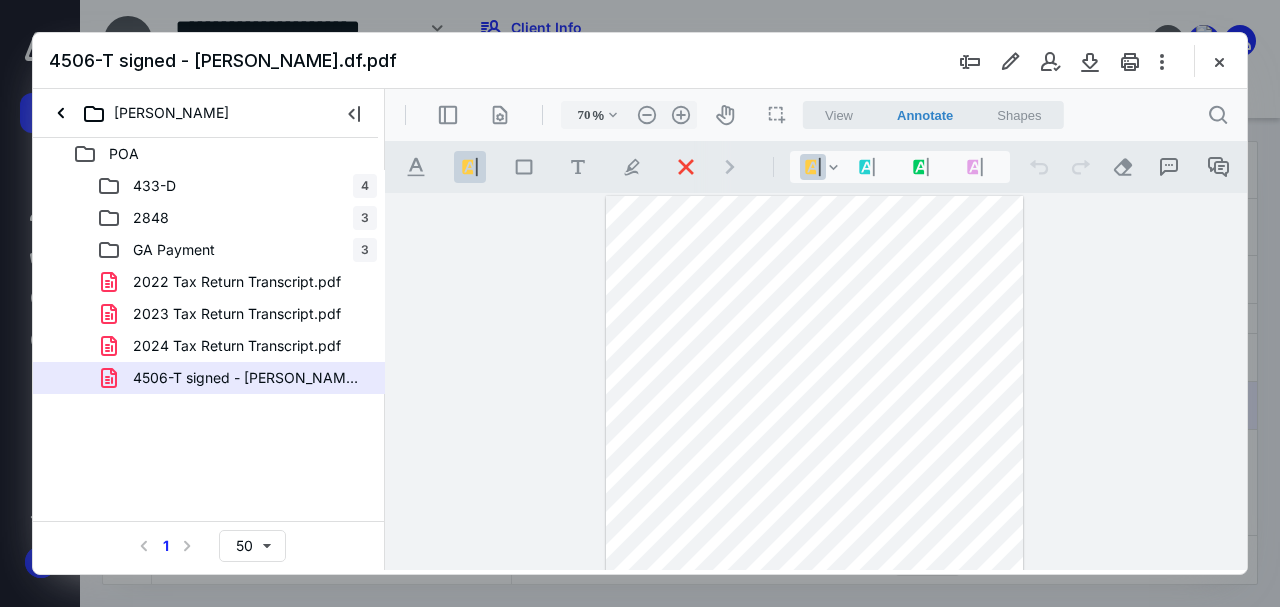 click at bounding box center (816, 382) 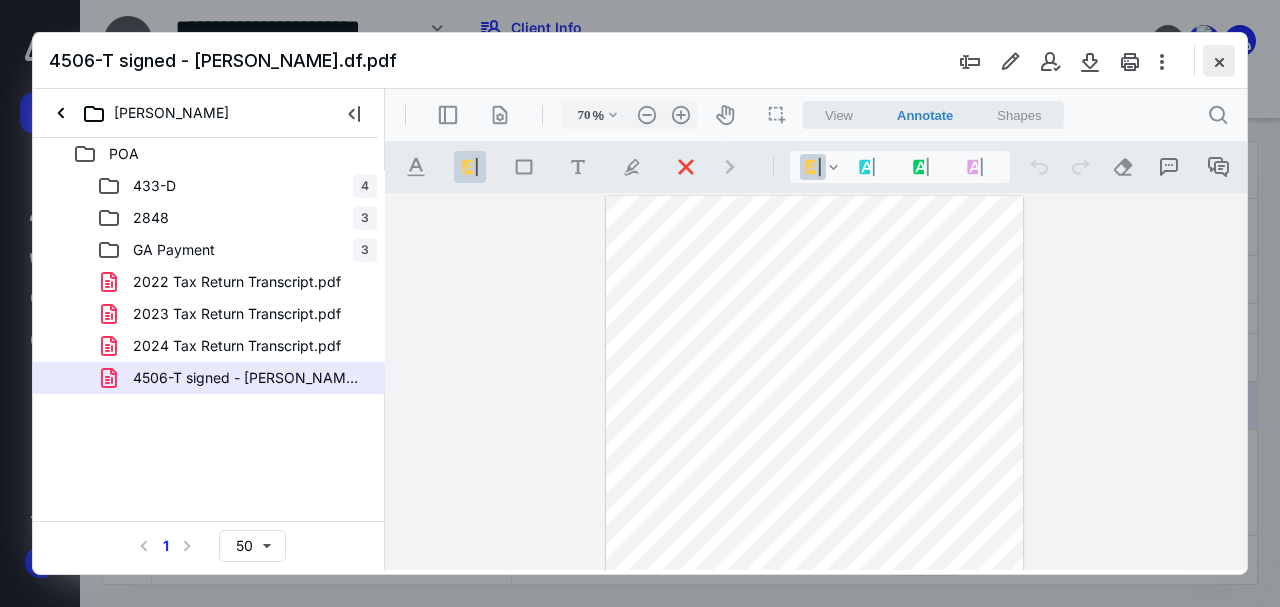 click at bounding box center [1219, 61] 